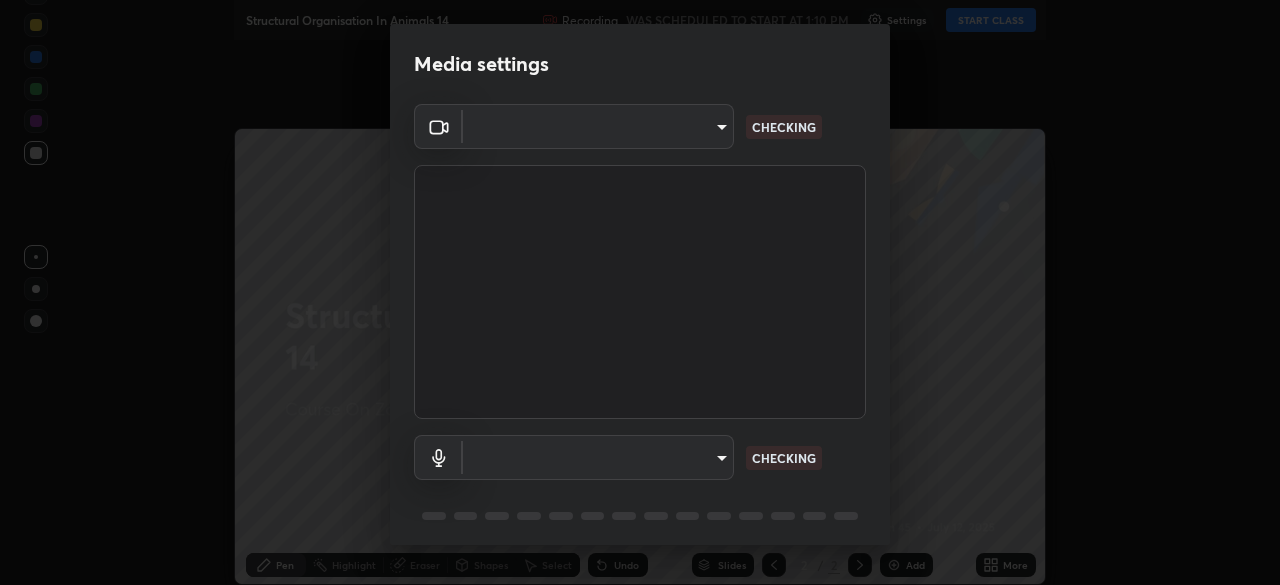 type on "7ffe746ce8ca42343a89eba51defe17308df5f7c8fbb39045481897f6e7d0854" 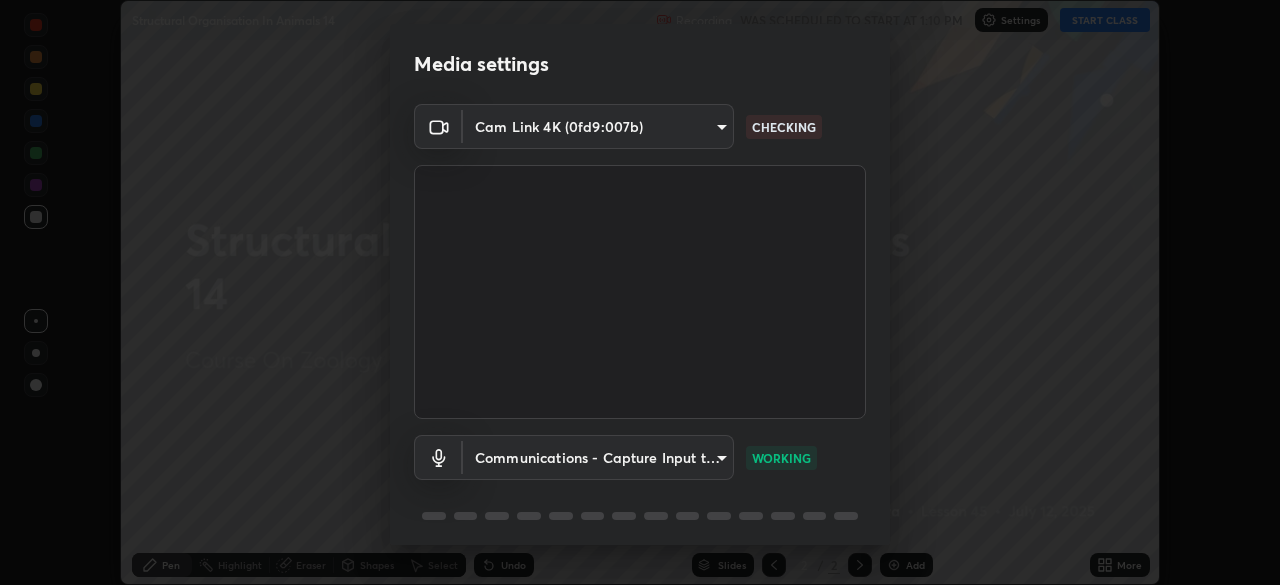 scroll, scrollTop: 0, scrollLeft: 0, axis: both 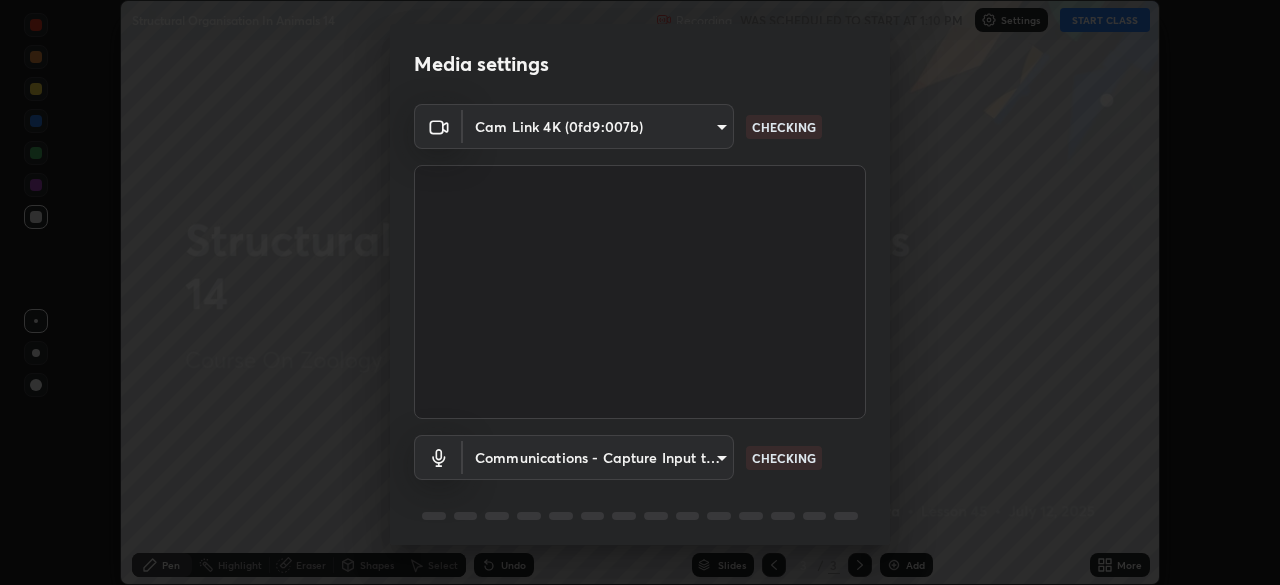 type on "7ffe746ce8ca42343a89eba51defe17308df5f7c8fbb39045481897f6e7d0854" 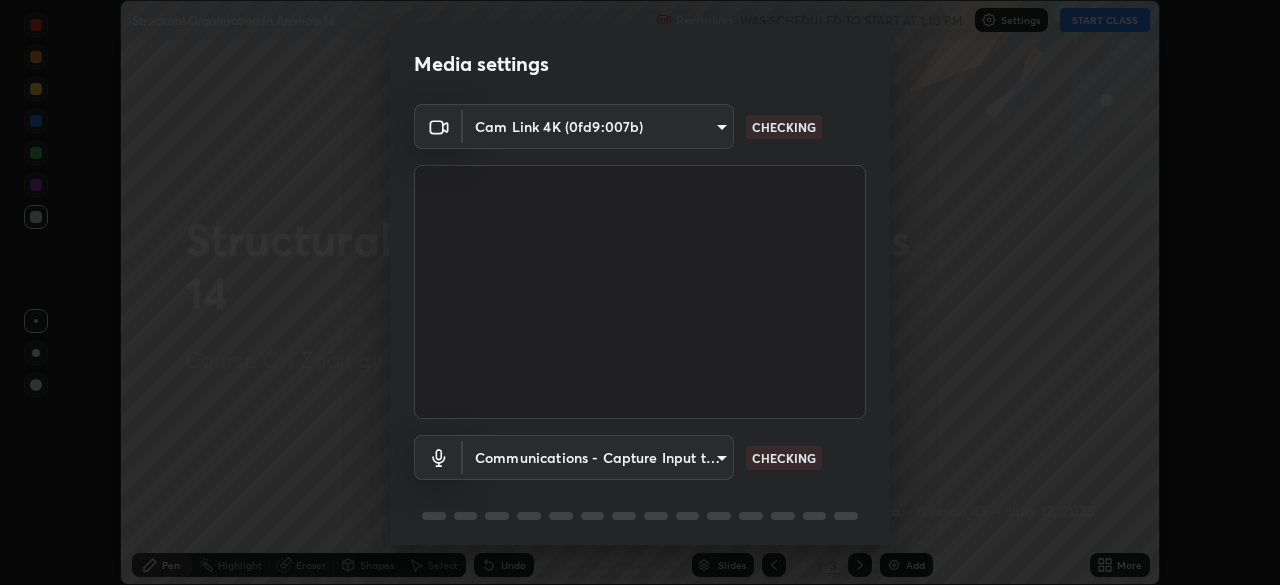 click on "Media settings Cam Link 4K (0fd9:007b) 7ffe746ce8ca42343a89eba51defe17308df5f7c8fbb39045481897f6e7d0854 CHECKING Communications - Capture Input terminal (Digital Array MIC) communications CHECKING 1 / 5 Next" at bounding box center (640, 292) 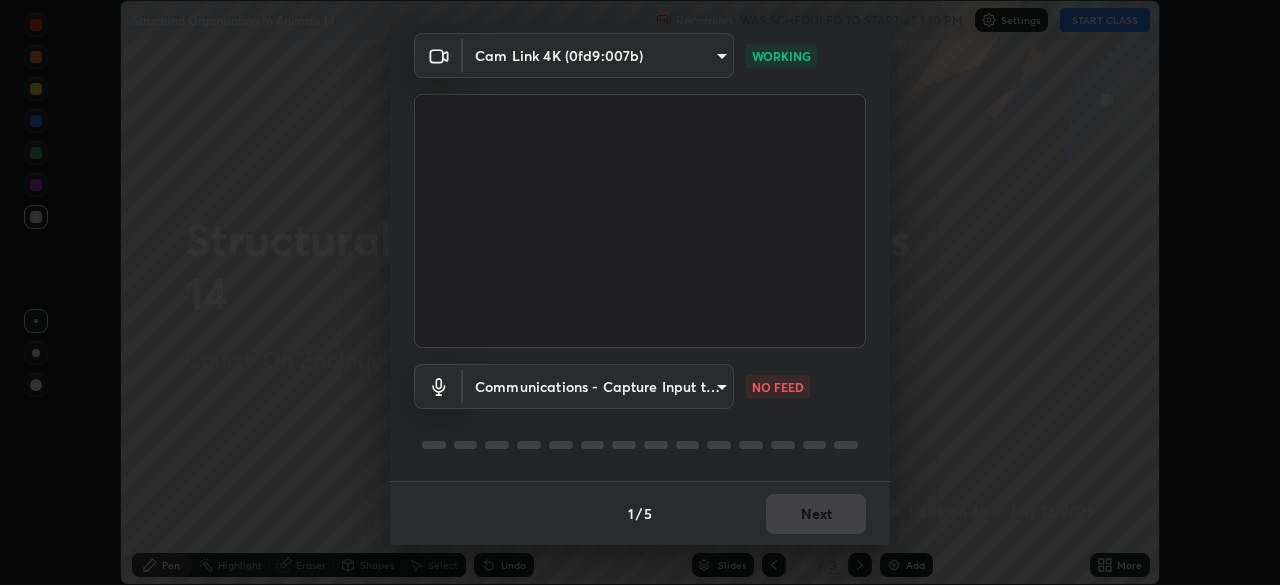 click on "Erase all Structural Organisation In Animals 14 Recording WAS SCHEDULED TO START AT  1:10 PM Settings START CLASS Setting up your live class Structural Organisation In Animals 14 • L45 of Course On Zoology for NEET Conquer 1 2026 [PERSON_NAME] Pen Highlight Eraser Shapes Select Undo Slides 3 / 3 Add More No doubts shared Encourage your learners to ask a doubt for better clarity Report an issue Reason for reporting Buffering Chat not working Audio - Video sync issue Educator video quality low ​ Attach an image Report Media settings Cam Link 4K (0fd9:007b) 7ffe746ce8ca42343a89eba51defe17308df5f7c8fbb39045481897f6e7d0854 WORKING Communications - Capture Input terminal (Digital Array MIC) communications NO FEED 1 / 5 Next" at bounding box center [640, 292] 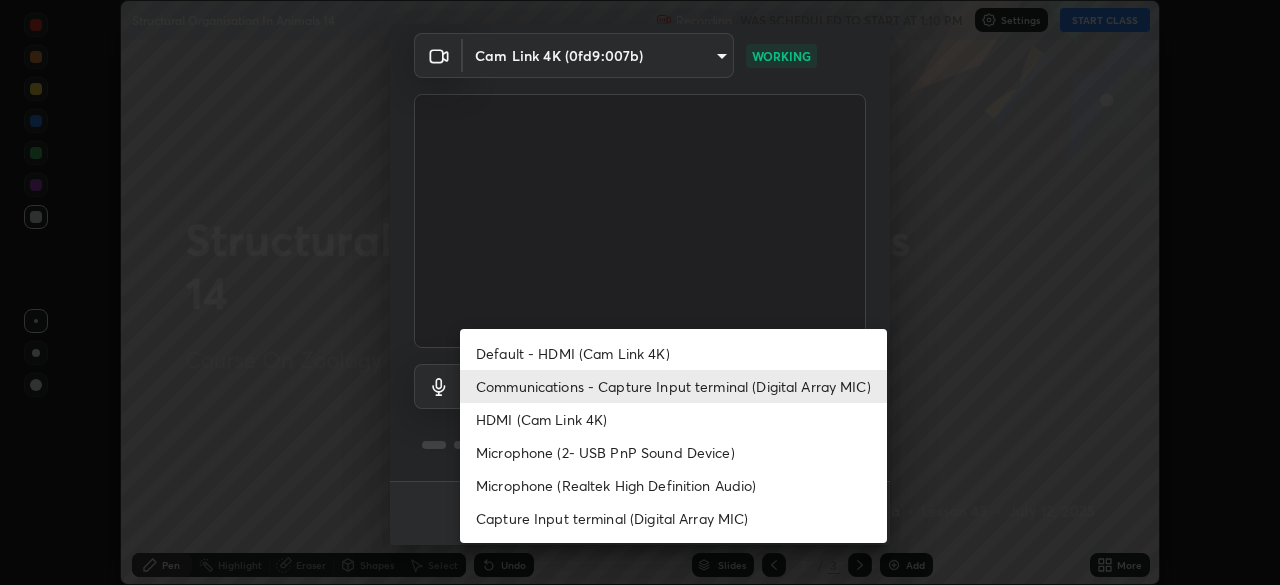 click on "Default - HDMI (Cam Link 4K)" at bounding box center (673, 353) 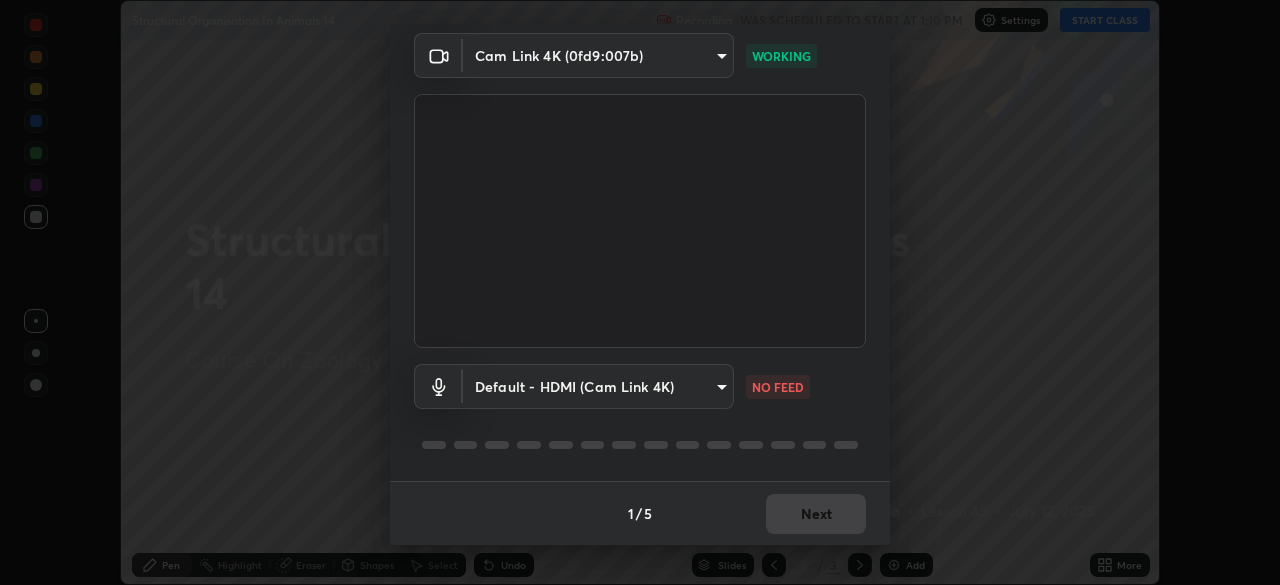 type on "default" 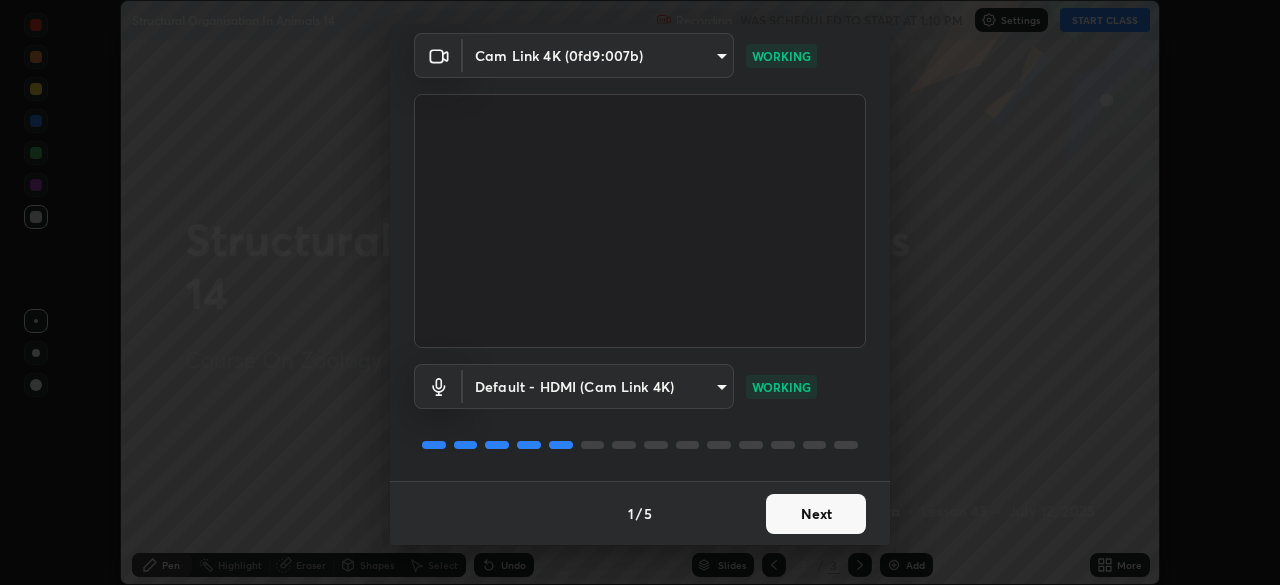 click on "Next" at bounding box center (816, 514) 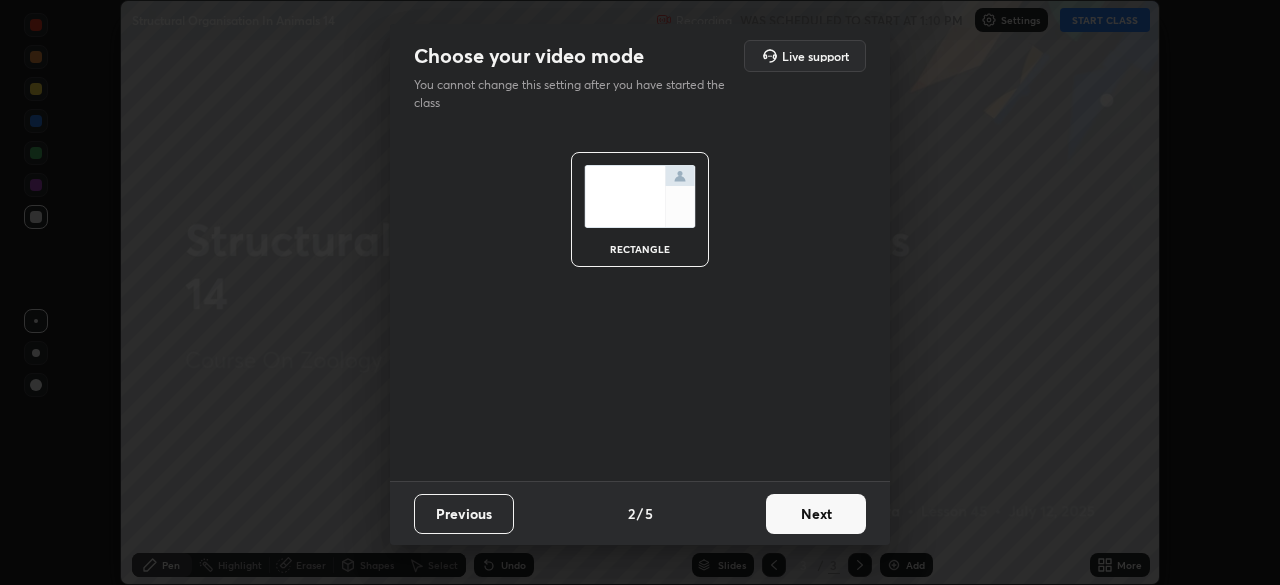 scroll, scrollTop: 0, scrollLeft: 0, axis: both 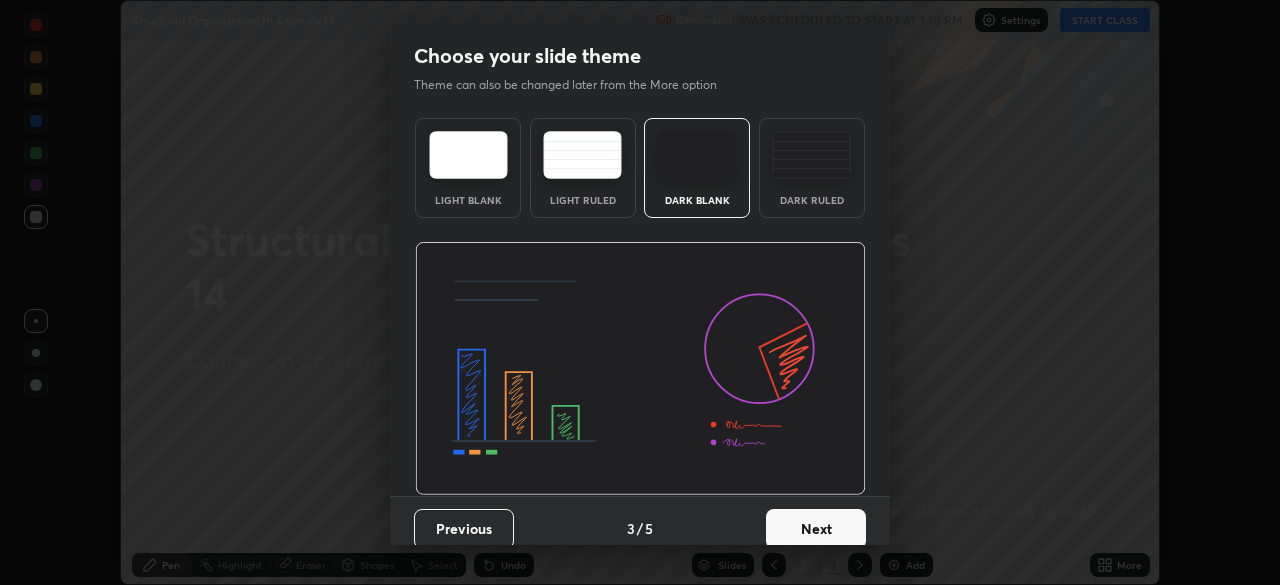click on "Next" at bounding box center (816, 529) 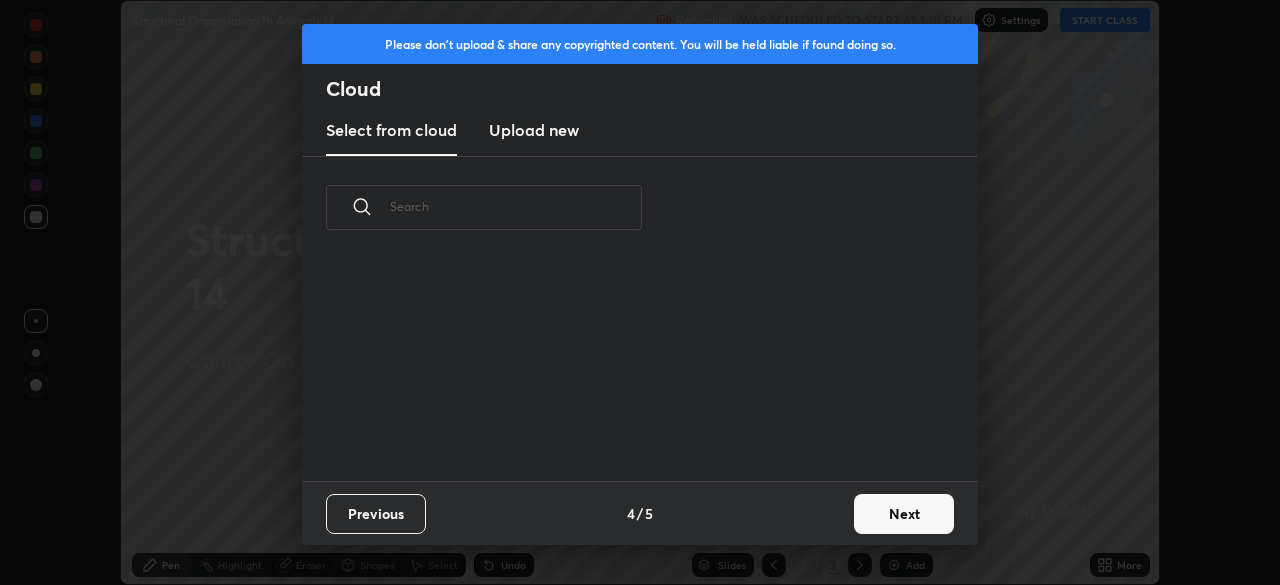 click on "Next" at bounding box center (904, 514) 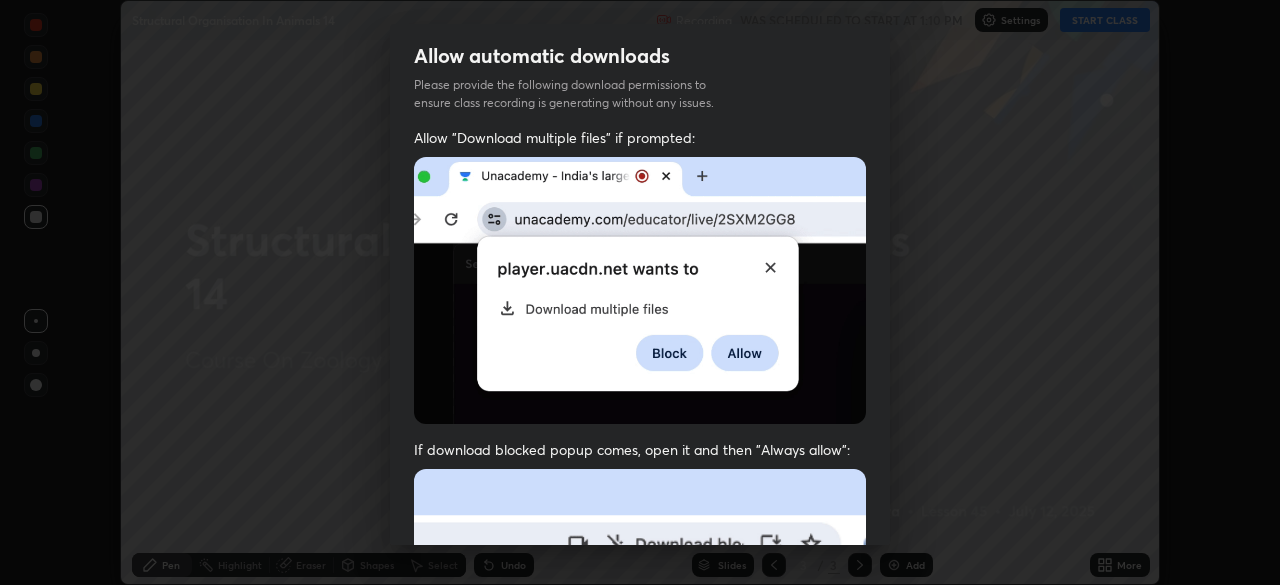 scroll, scrollTop: 456, scrollLeft: 0, axis: vertical 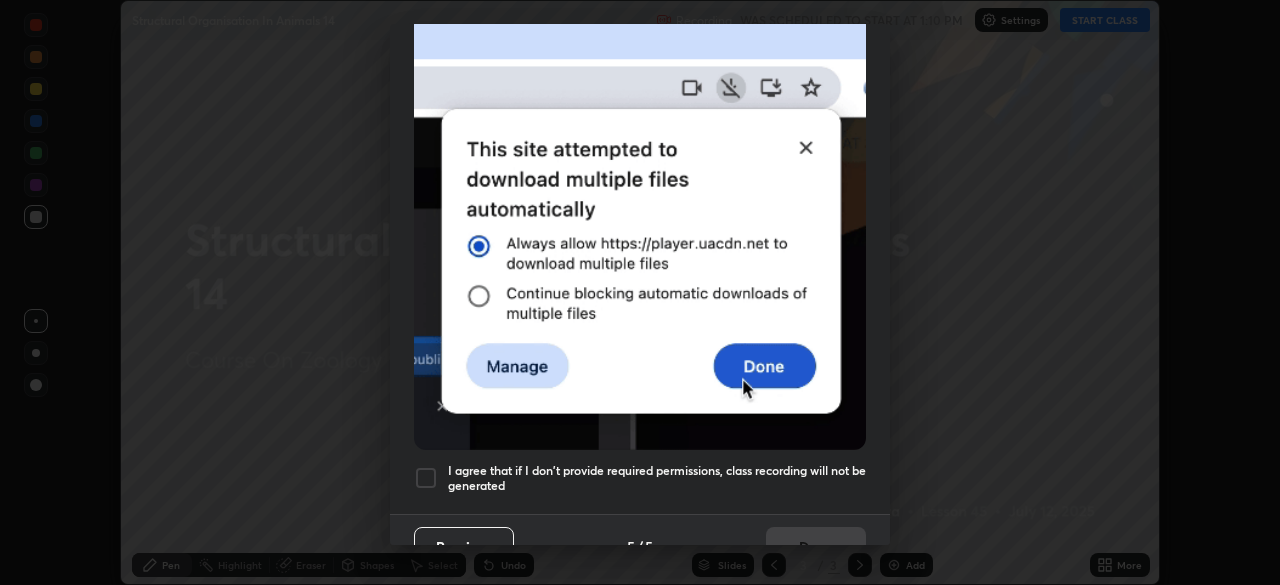click on "Previous 5 / 5 Done" at bounding box center [640, 546] 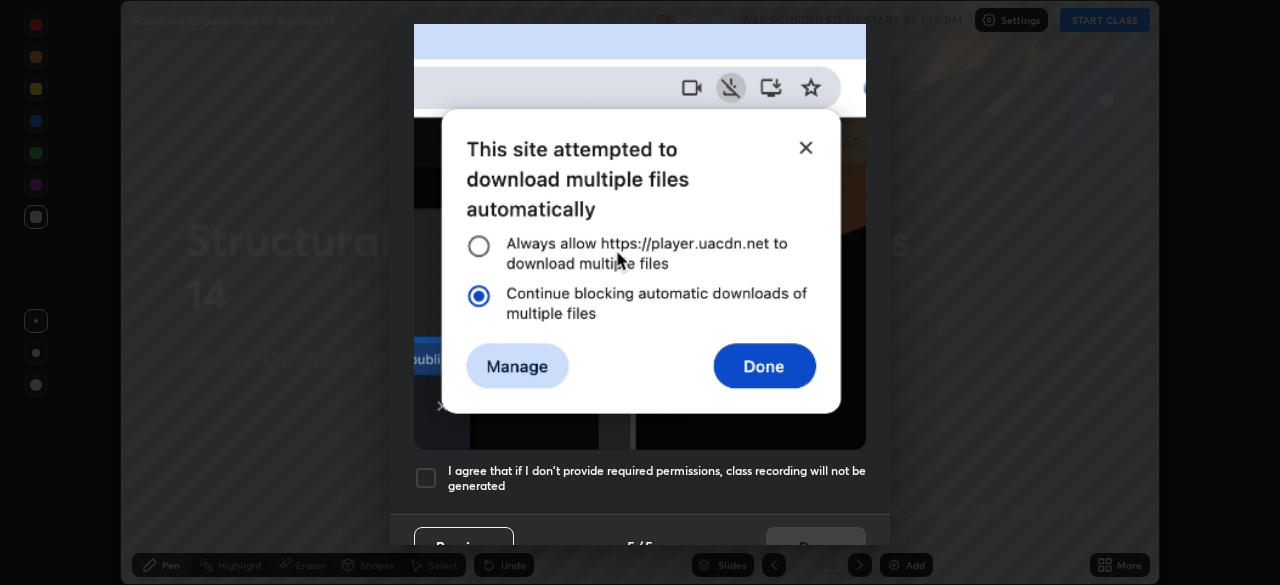 click on "Previous 5 / 5 Done" at bounding box center (640, 546) 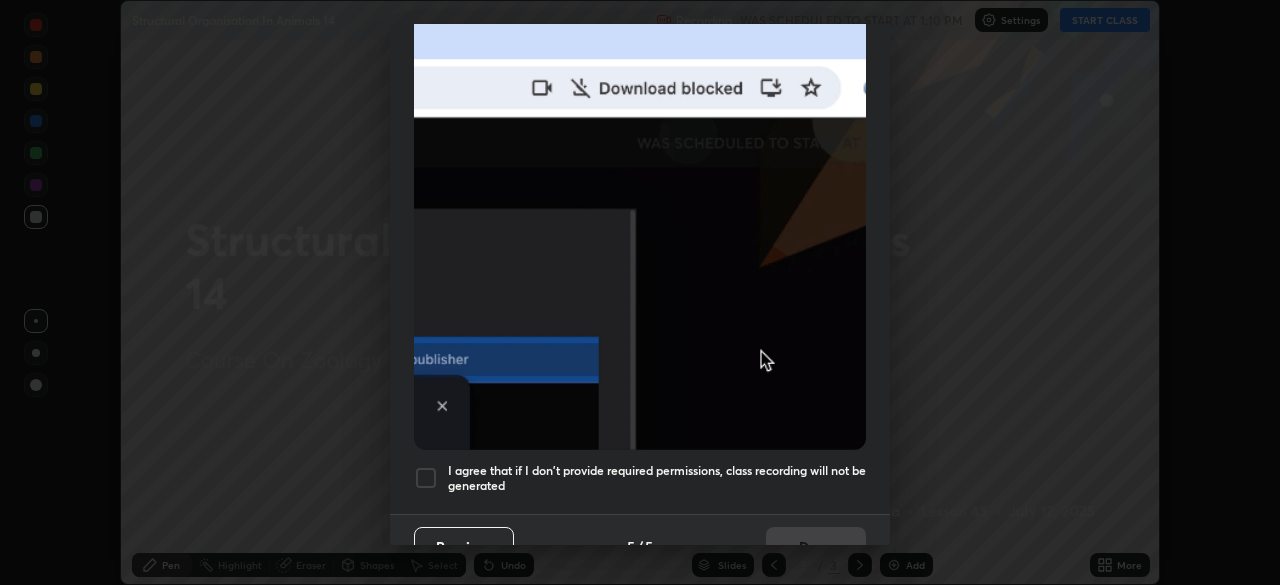 click on "Previous 5 / 5 Done" at bounding box center (640, 546) 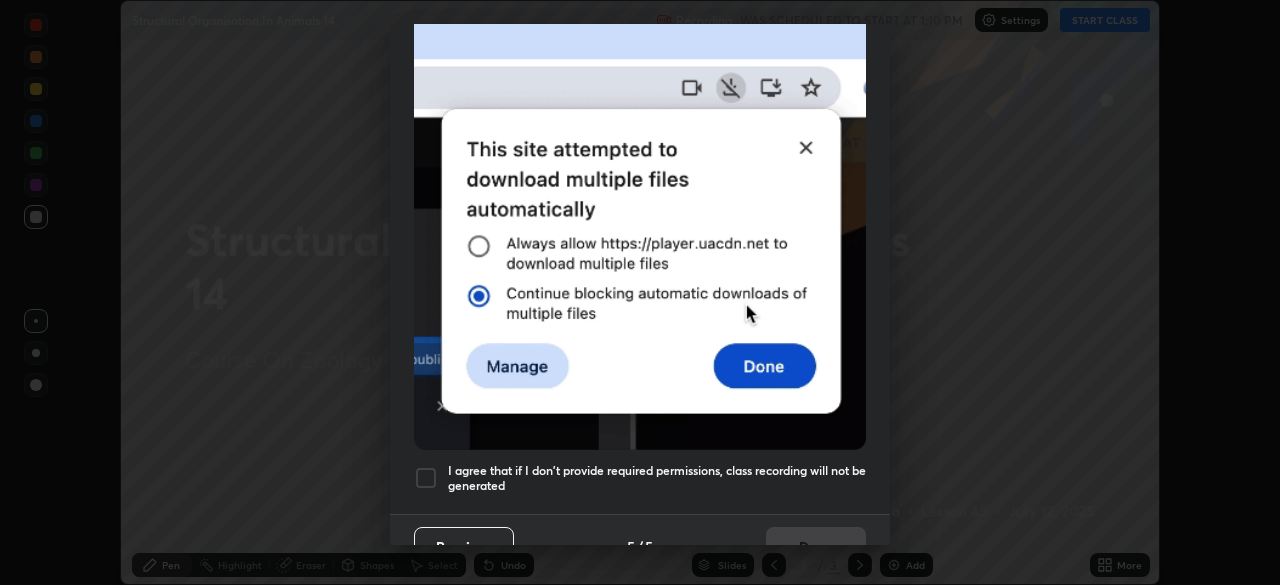 click at bounding box center (426, 478) 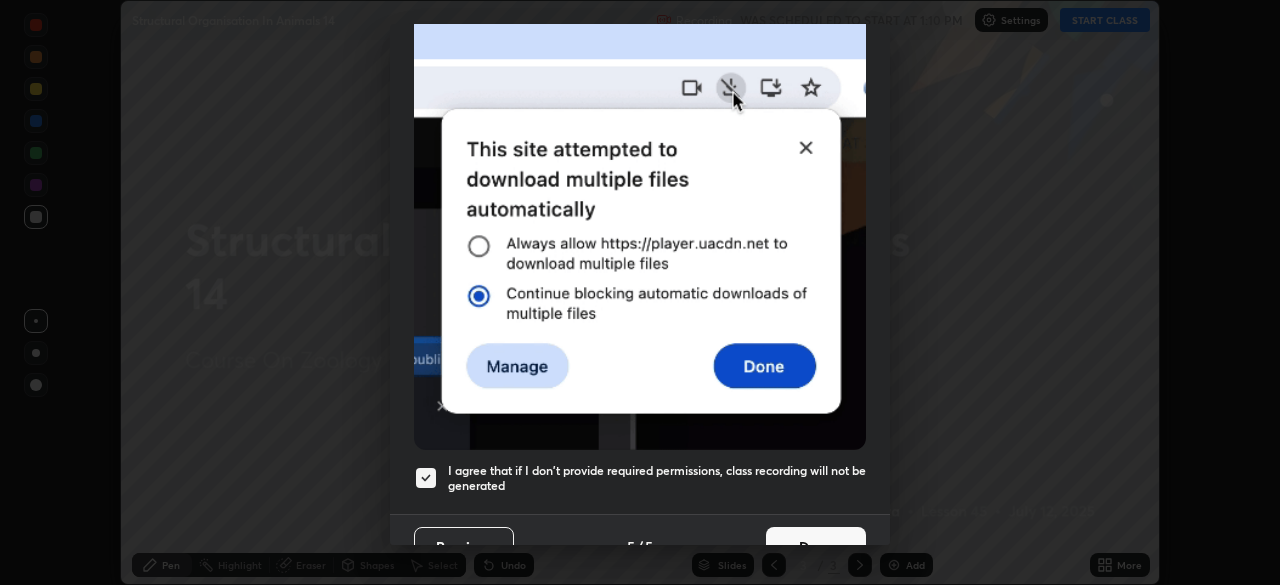 click on "Done" at bounding box center [816, 547] 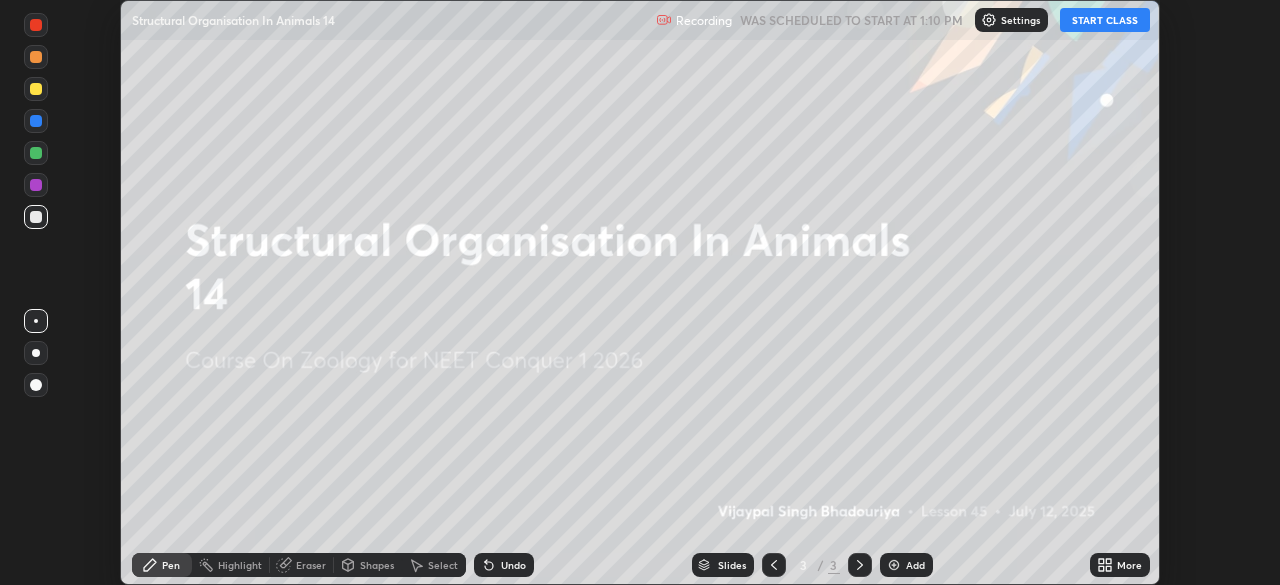 click on "START CLASS" at bounding box center [1105, 20] 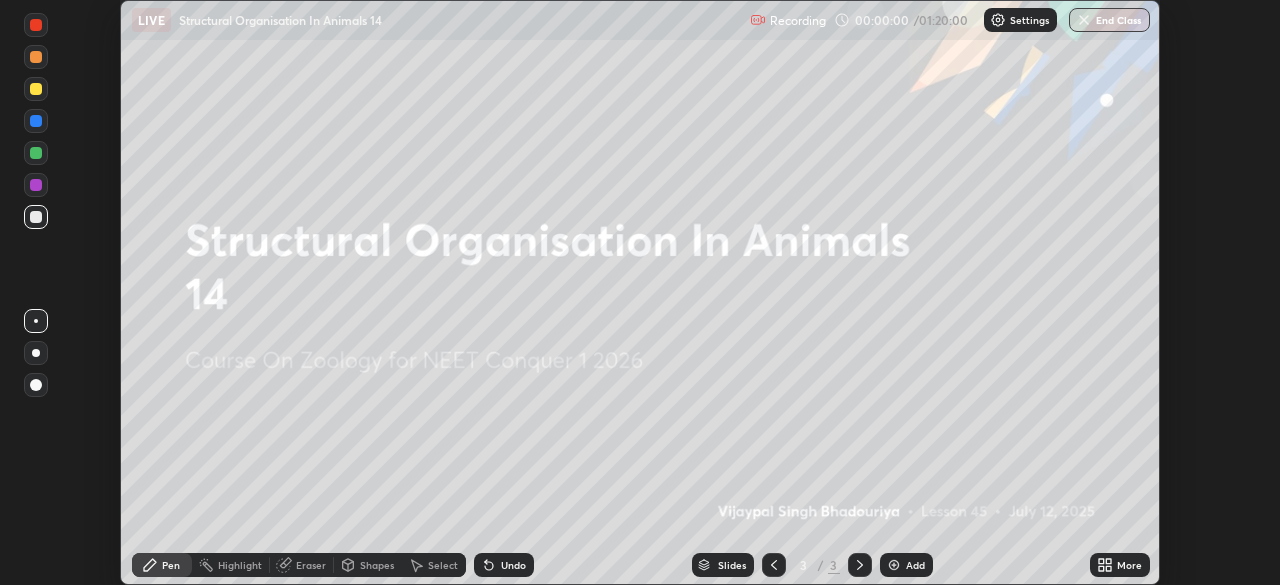 click 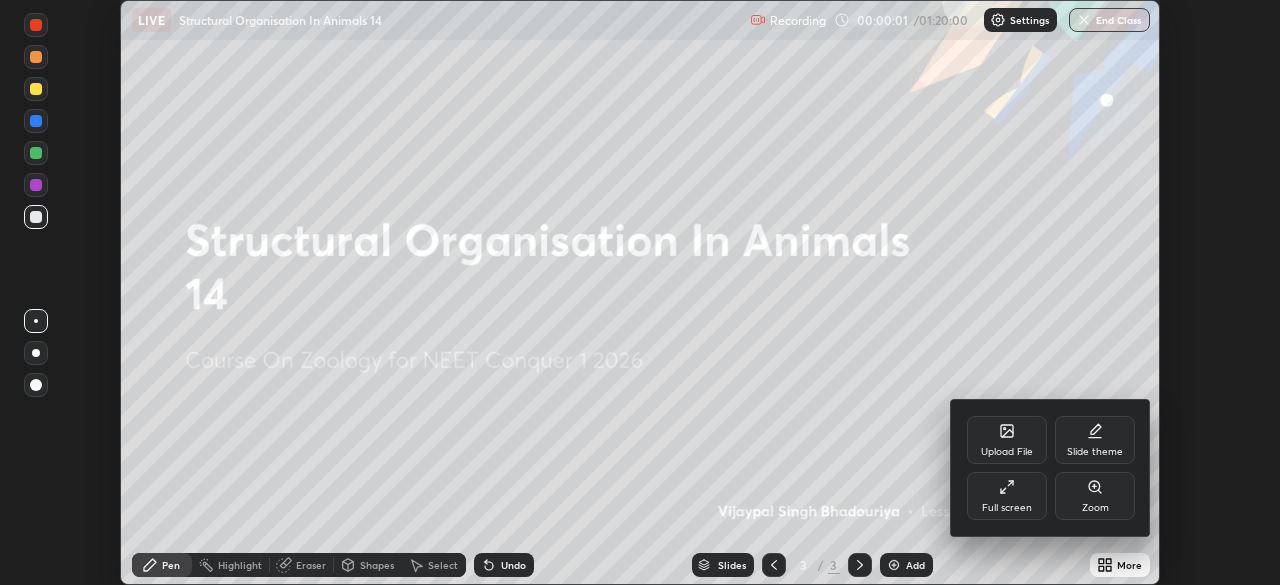 click on "Upload File" at bounding box center [1007, 440] 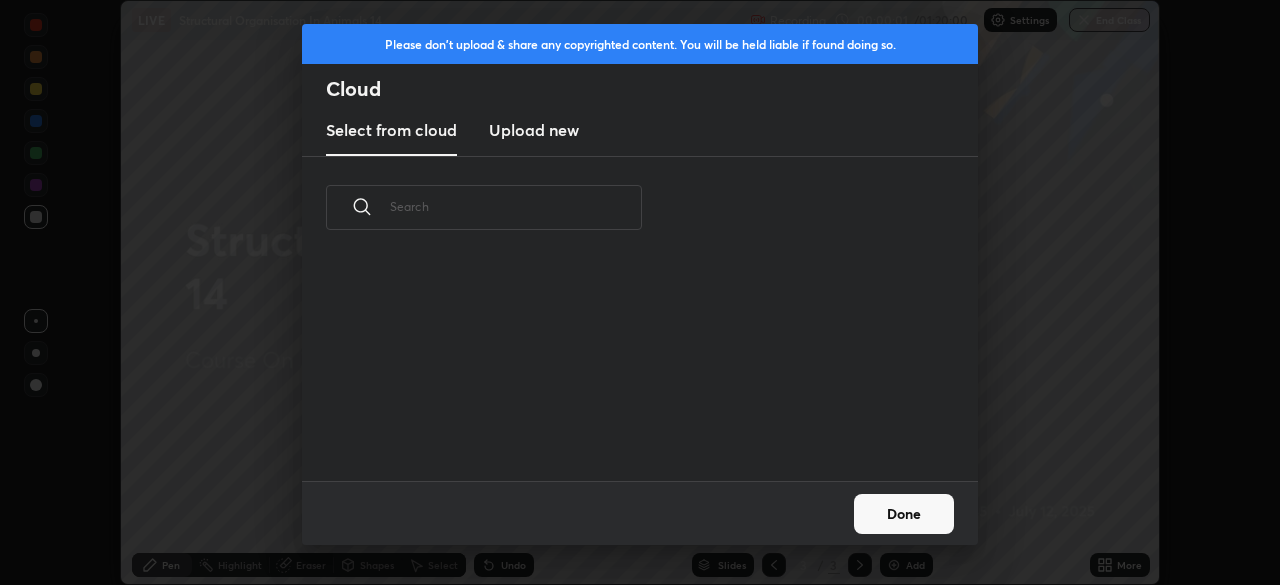scroll, scrollTop: 7, scrollLeft: 11, axis: both 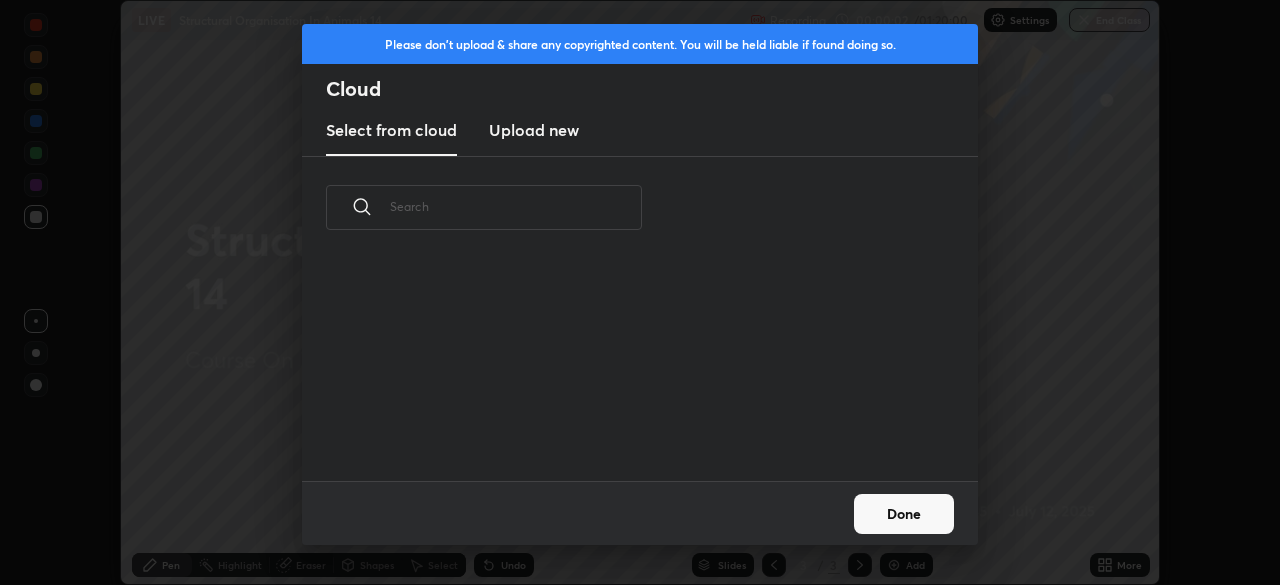 click on "Done" at bounding box center (904, 514) 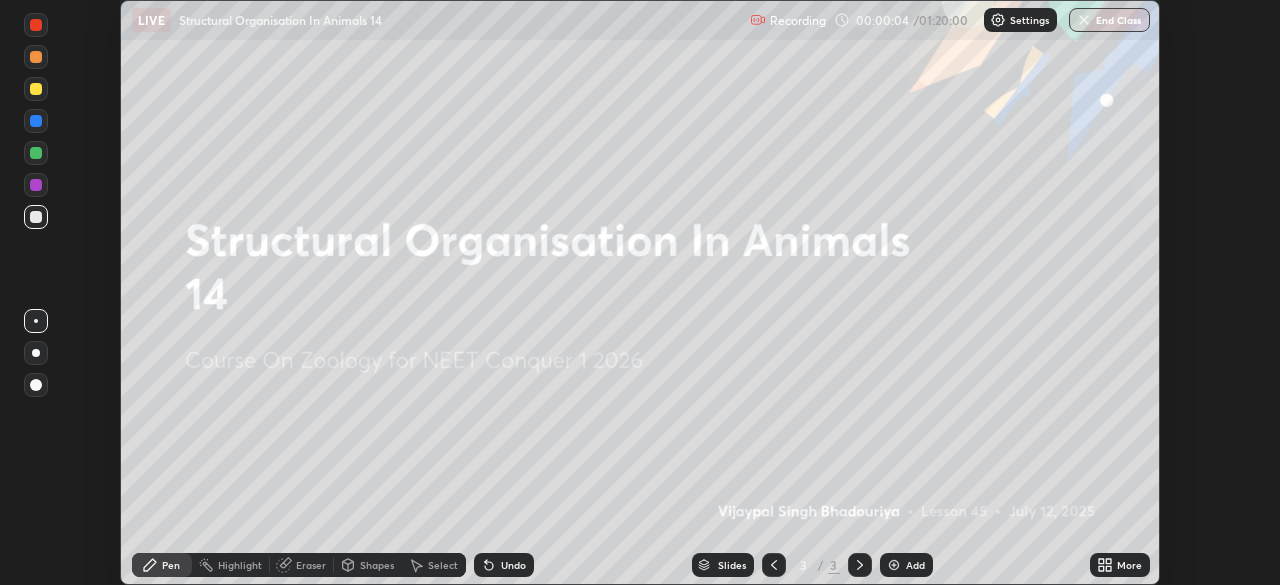 click 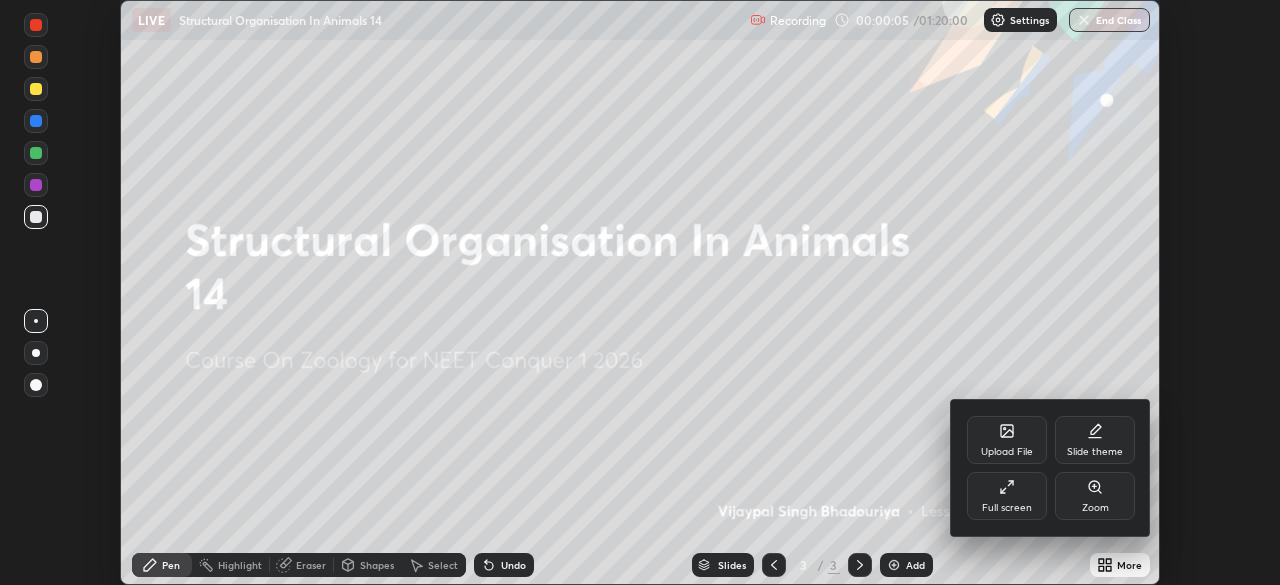 click on "Upload File" at bounding box center [1007, 452] 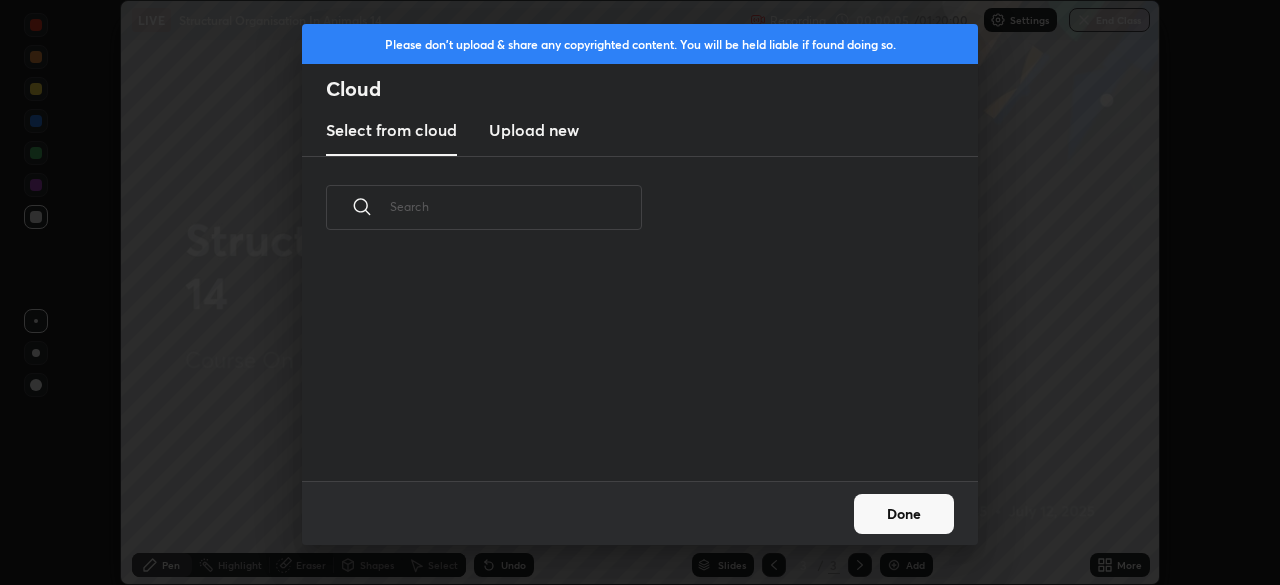 scroll, scrollTop: 7, scrollLeft: 11, axis: both 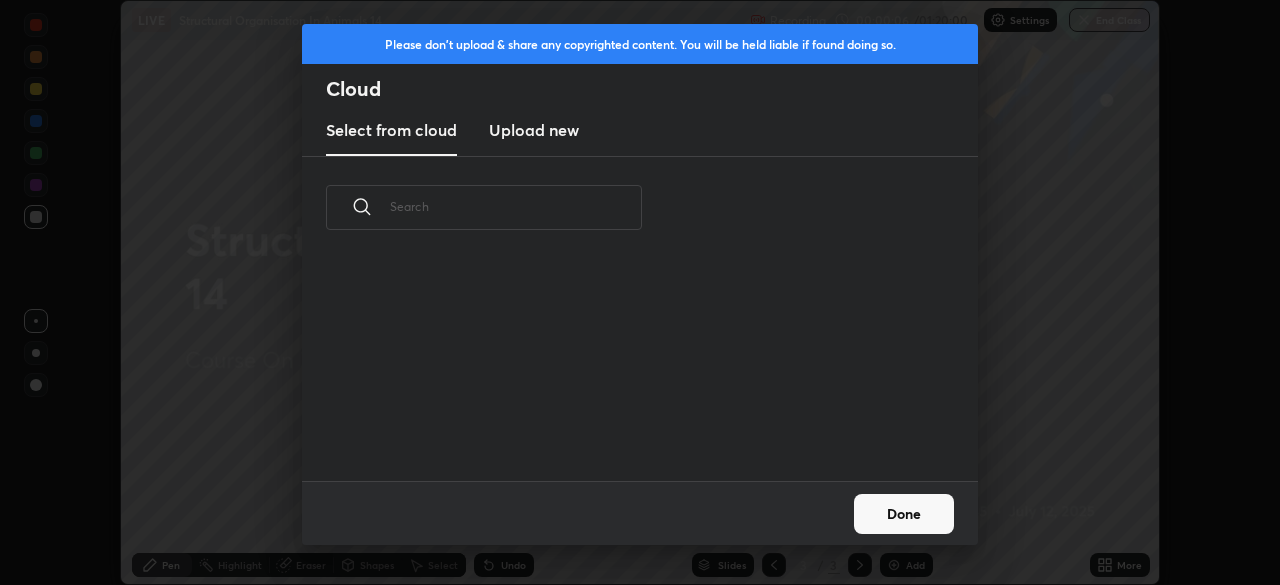click on "Upload new" at bounding box center [534, 130] 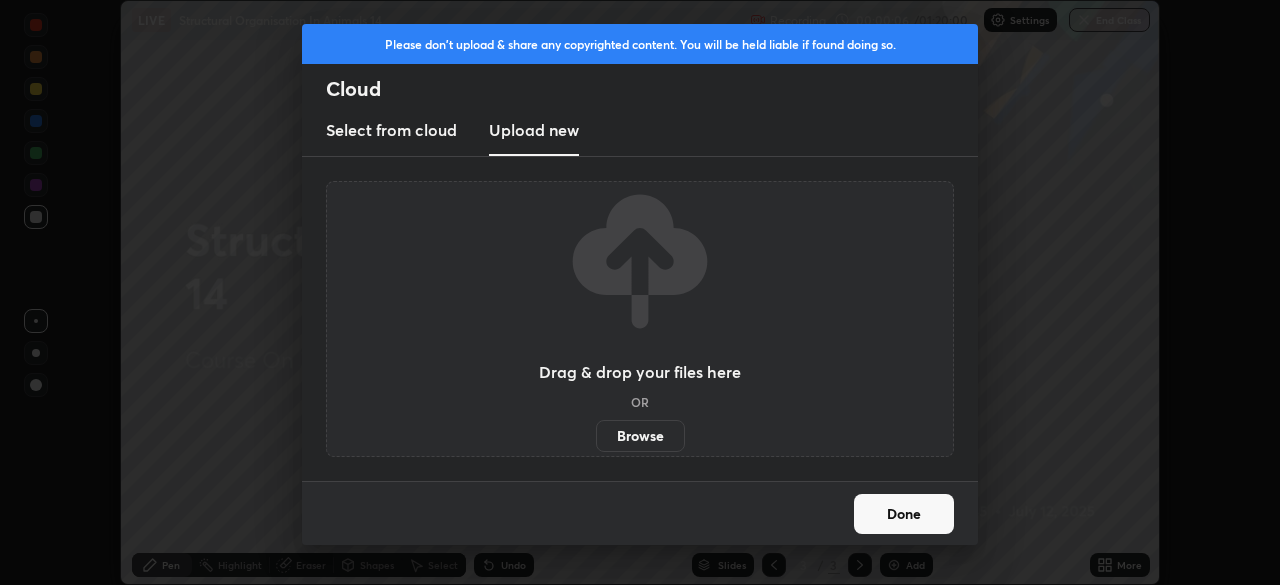 click on "Browse" at bounding box center [640, 436] 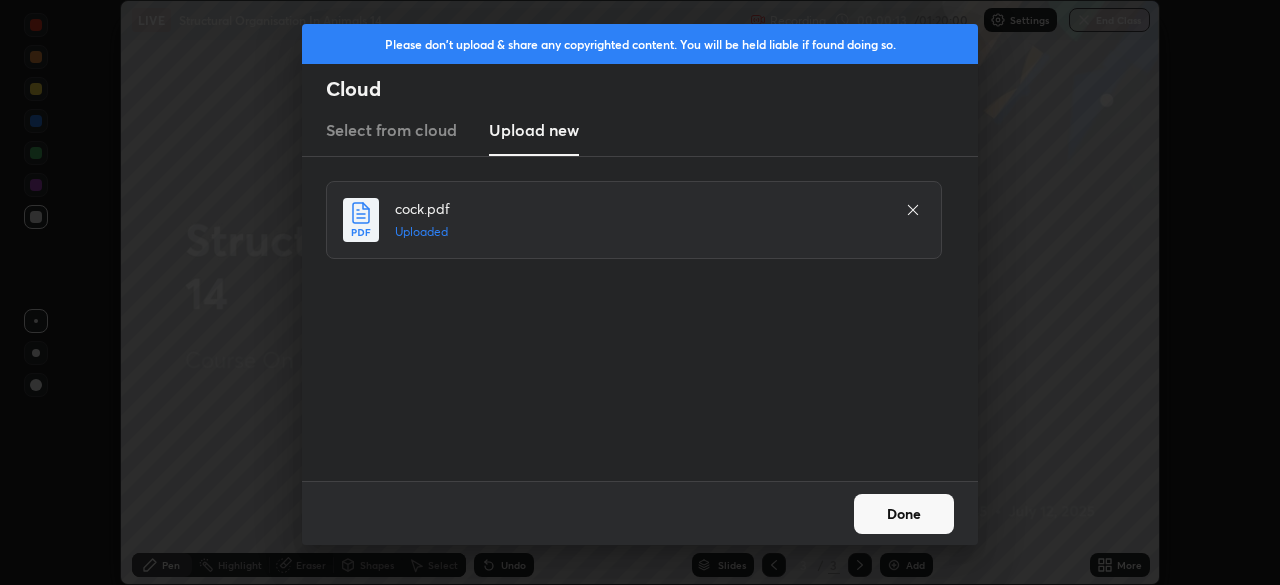 click on "Done" at bounding box center [904, 514] 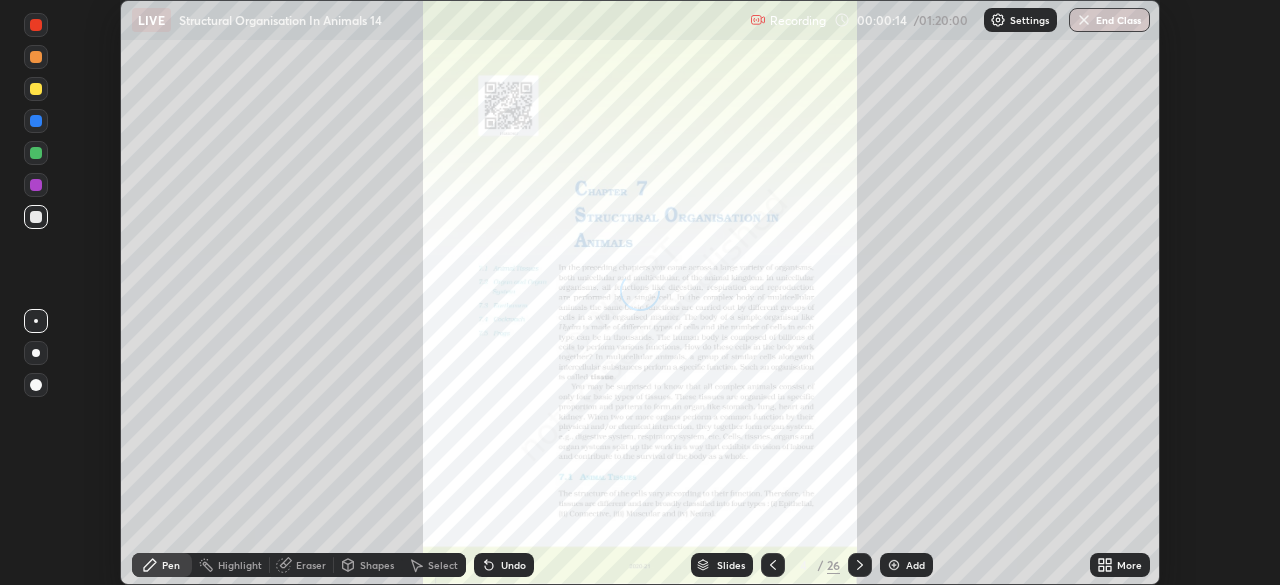 click 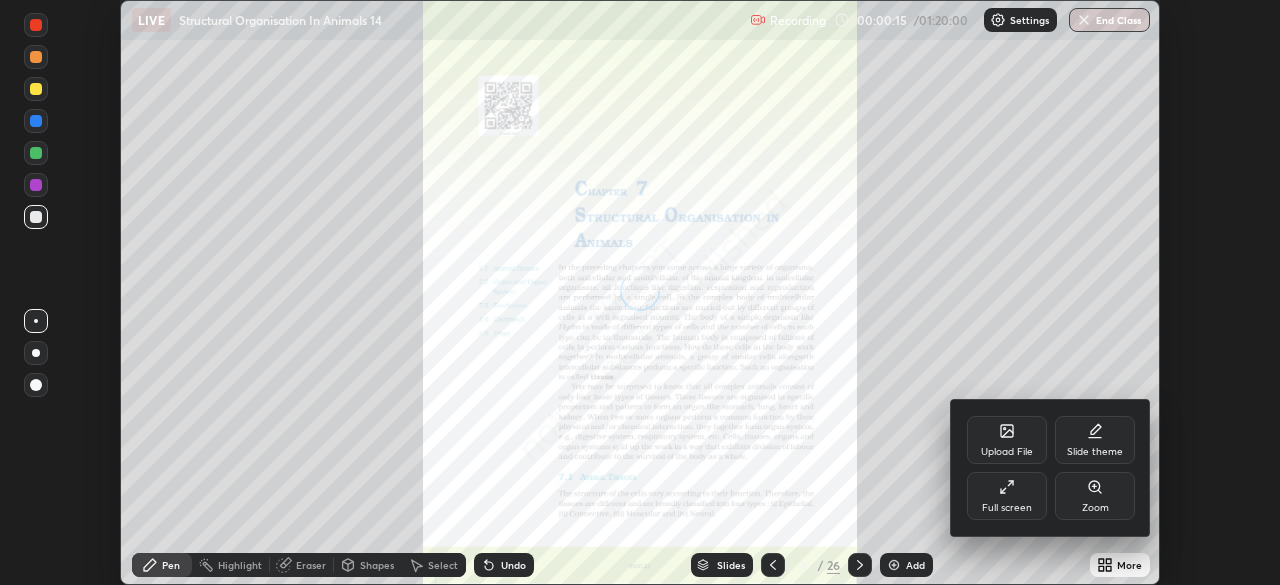 click on "Full screen" at bounding box center (1007, 496) 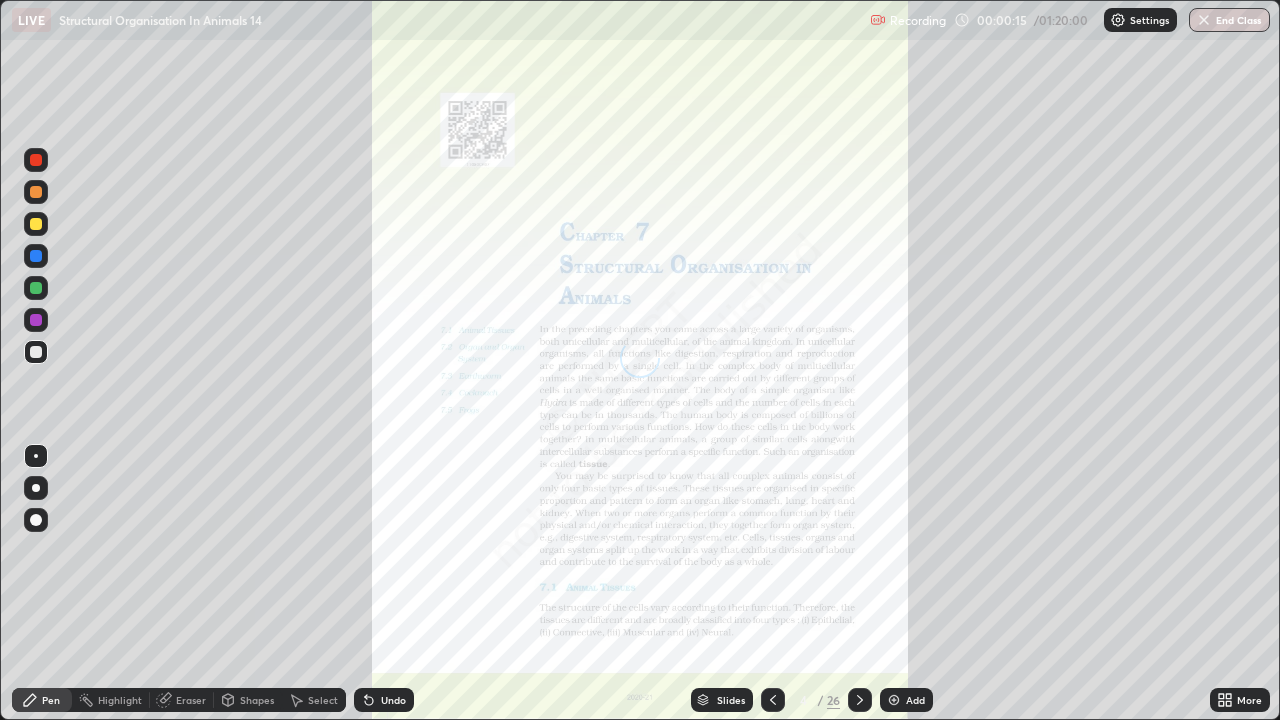 scroll, scrollTop: 99280, scrollLeft: 98720, axis: both 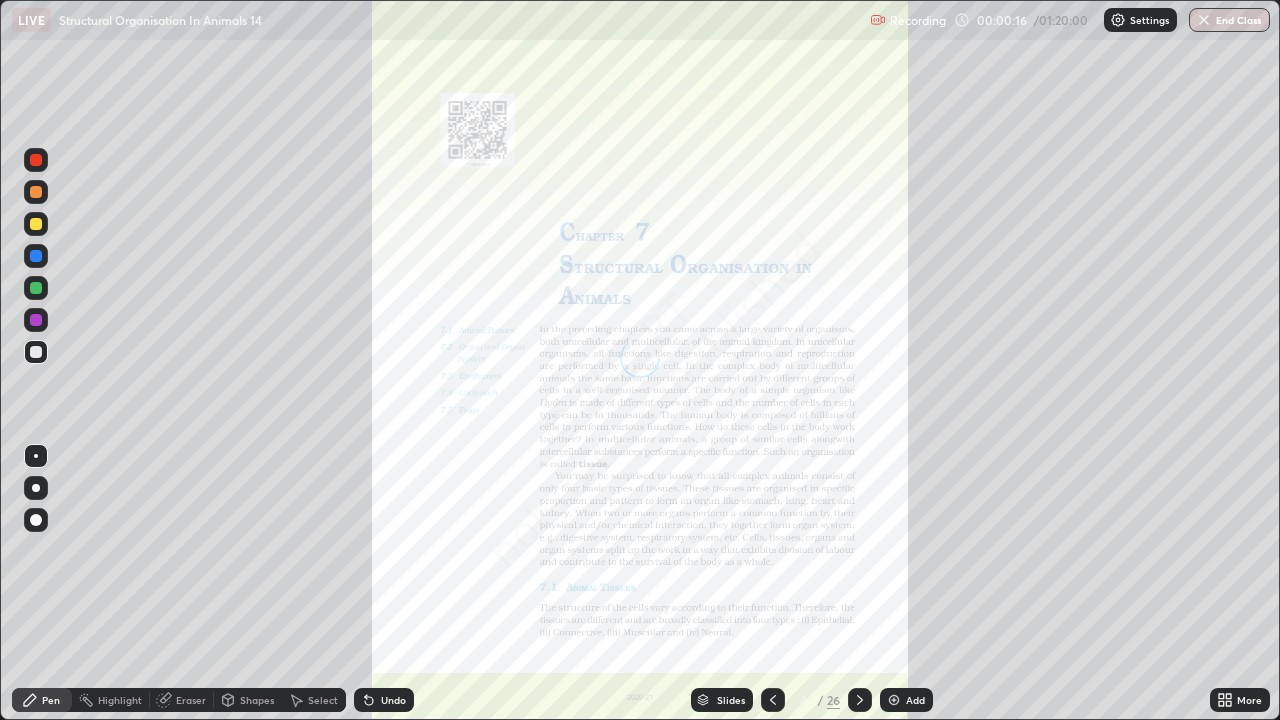 click on "/" at bounding box center (820, 700) 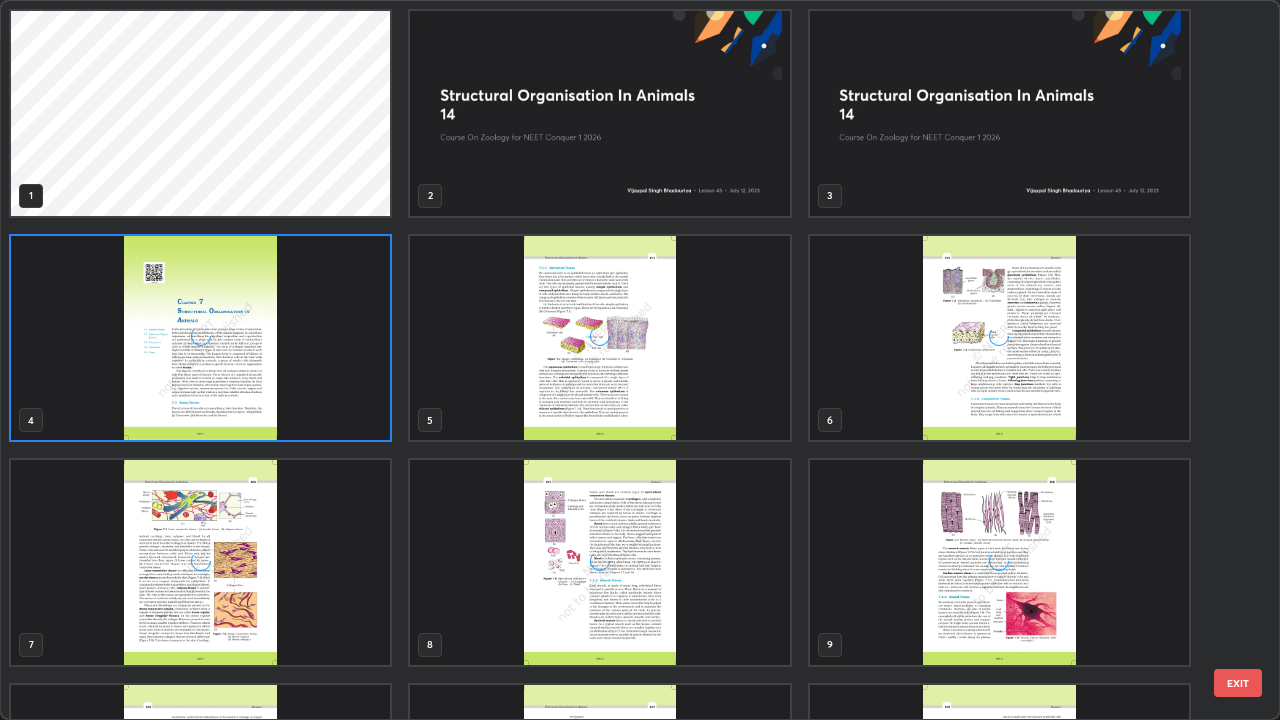 scroll, scrollTop: 7, scrollLeft: 11, axis: both 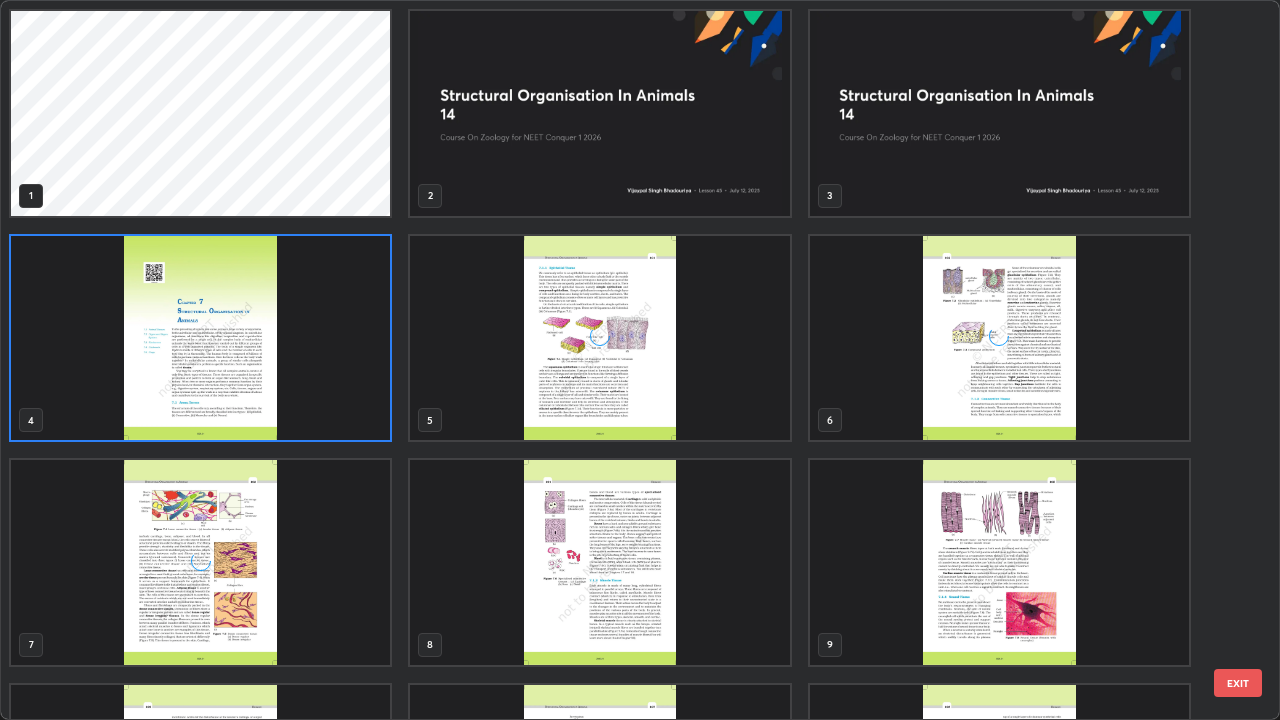 click at bounding box center (999, 113) 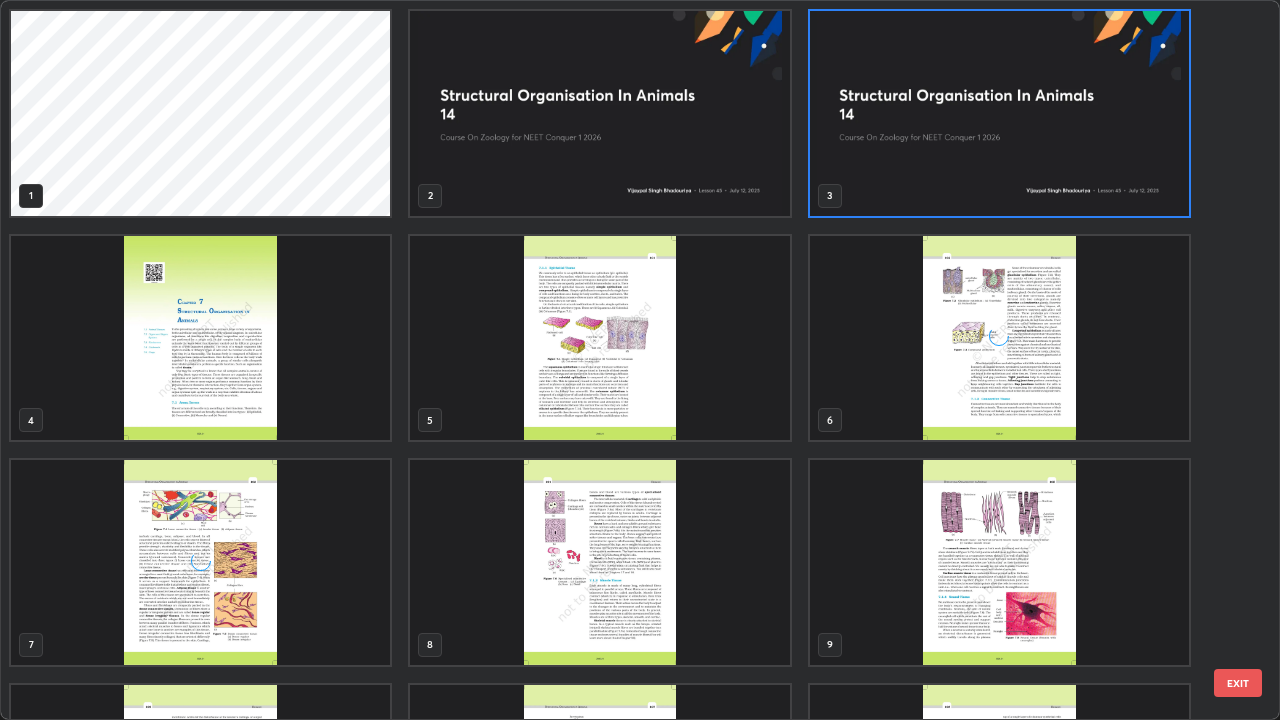 click at bounding box center (999, 113) 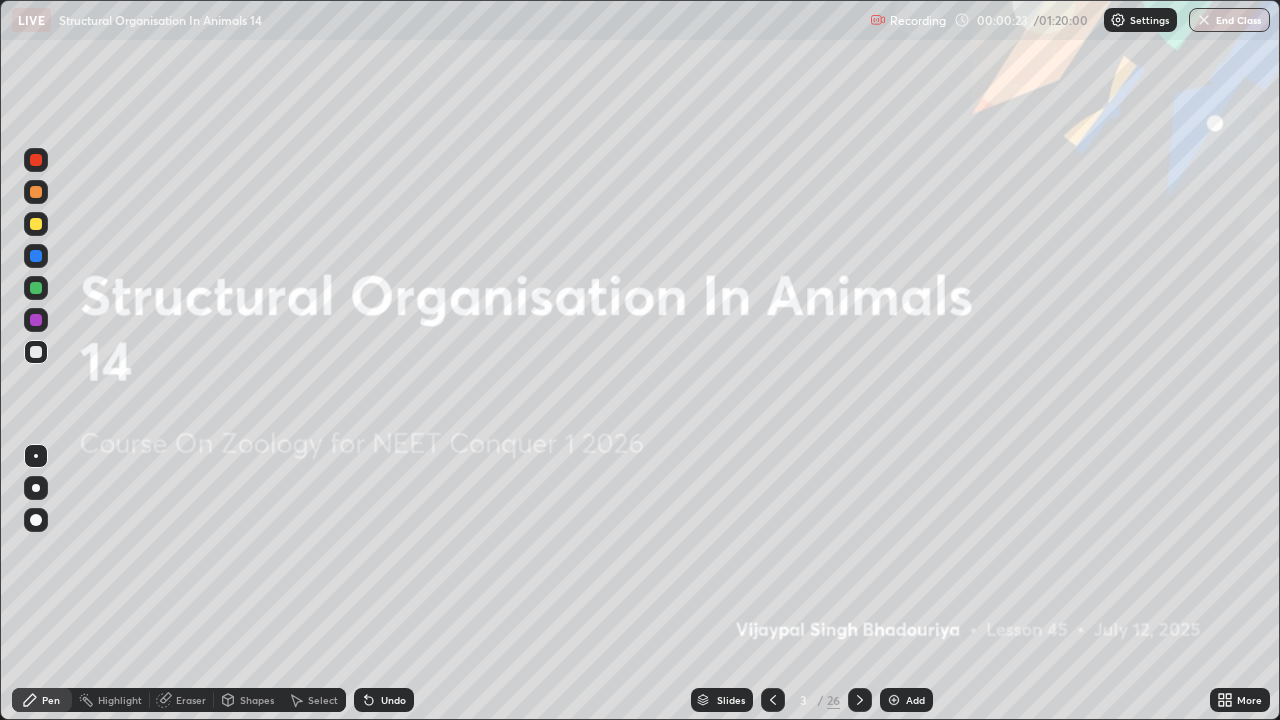 click at bounding box center (894, 700) 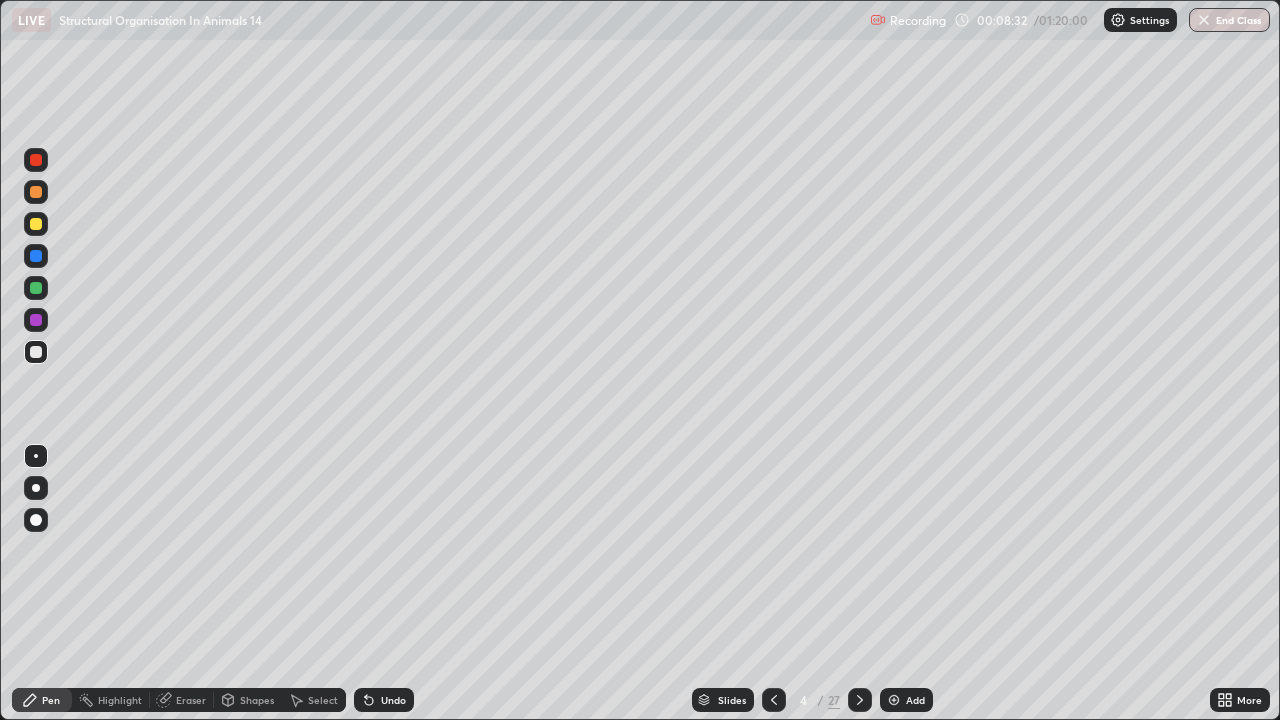 click on "Add" at bounding box center [906, 700] 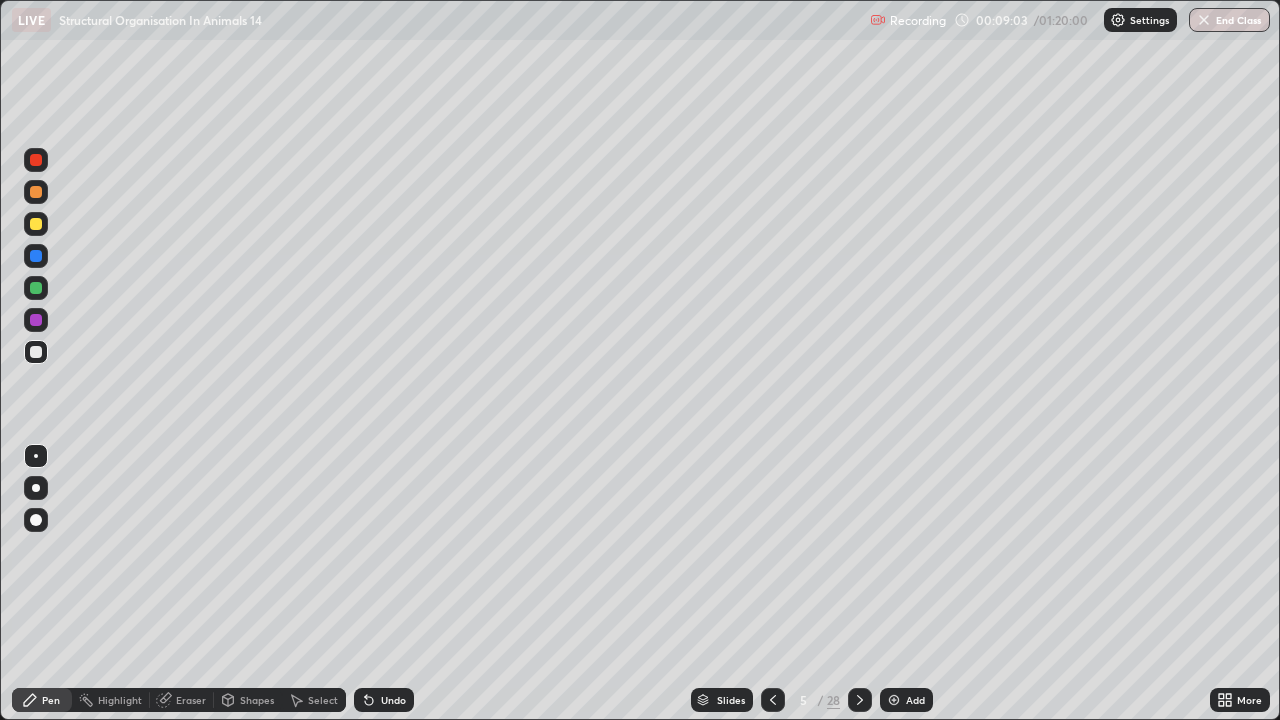 click 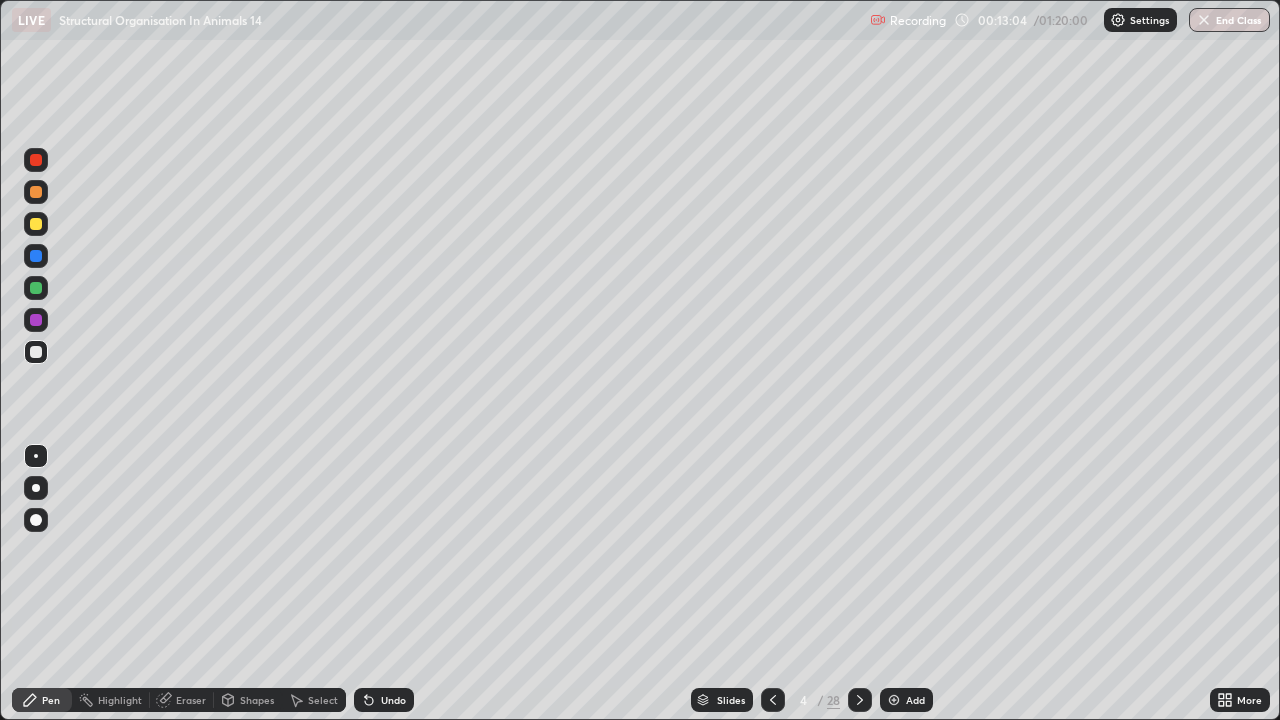 click 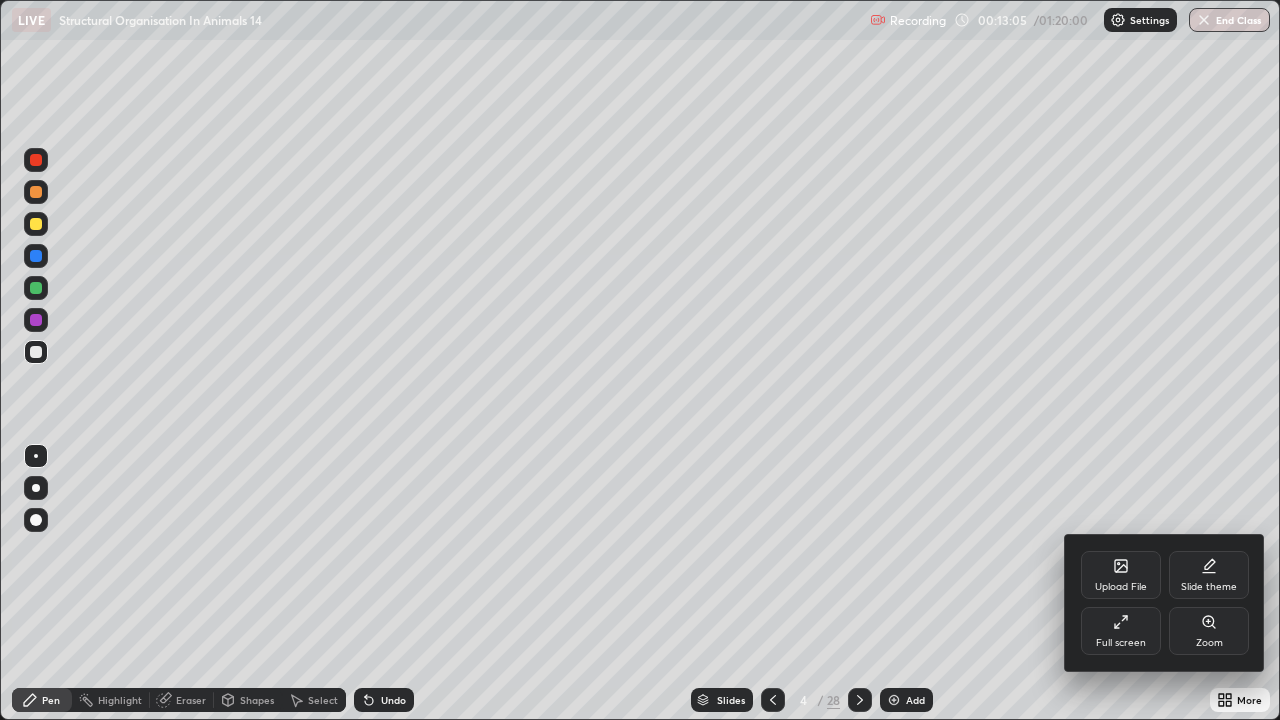 click on "Full screen" at bounding box center [1121, 631] 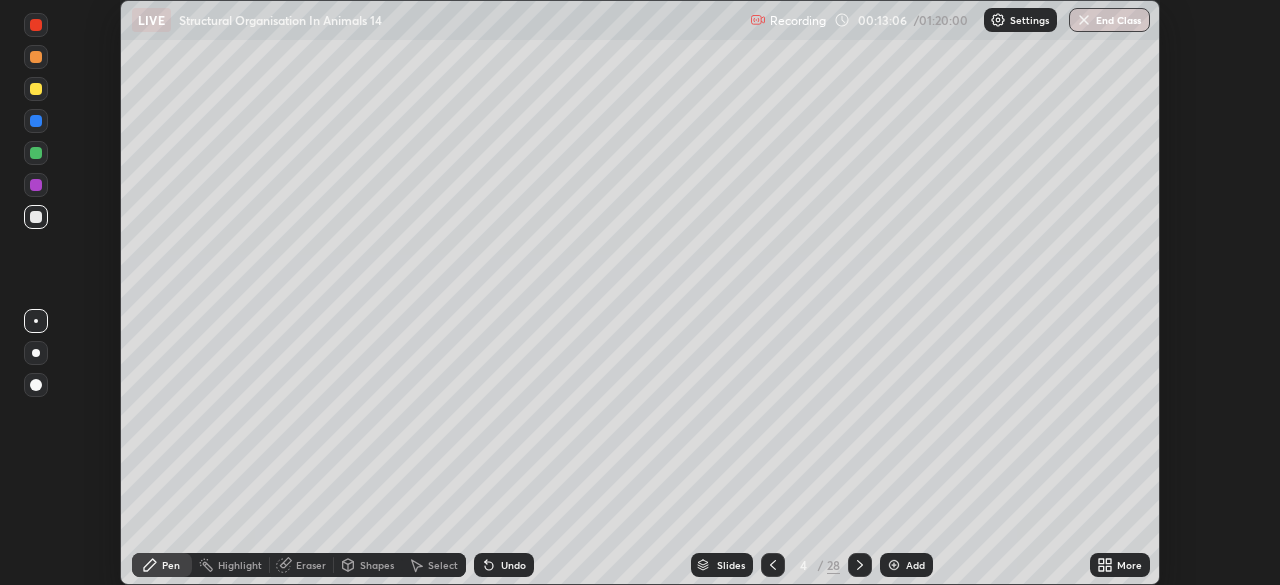 scroll, scrollTop: 585, scrollLeft: 1280, axis: both 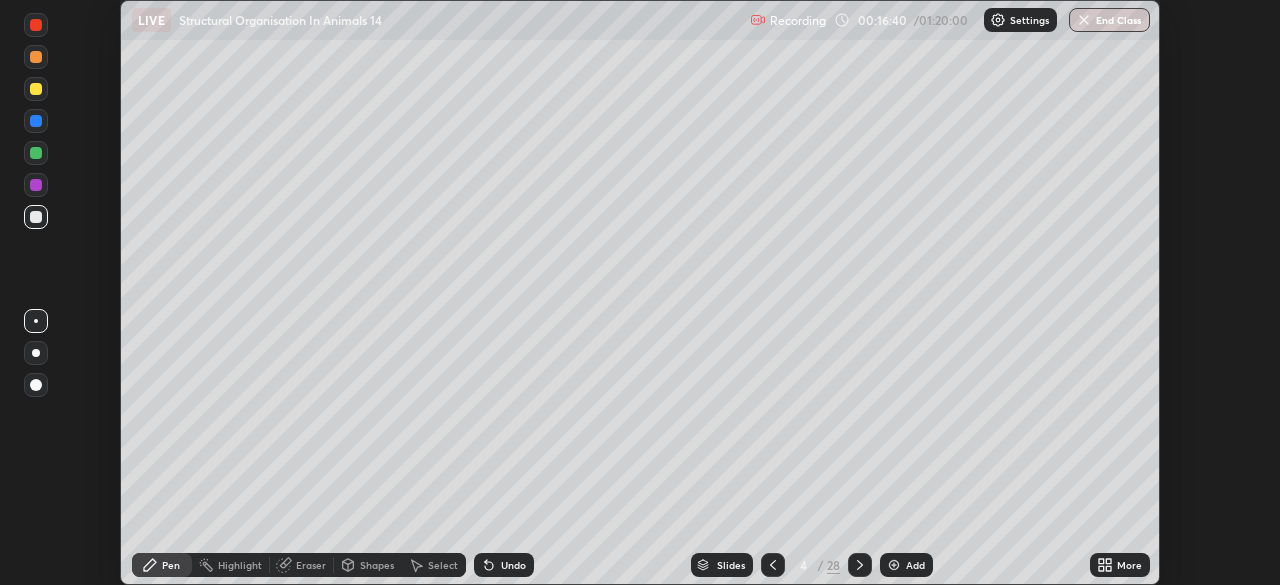 click 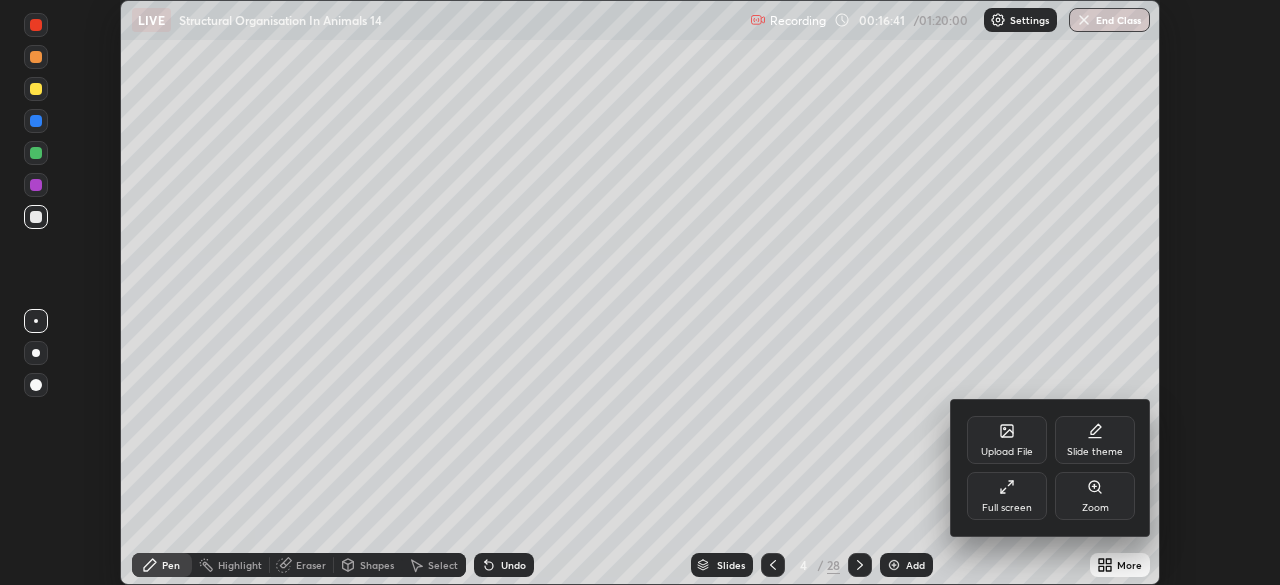 click on "Full screen" at bounding box center [1007, 496] 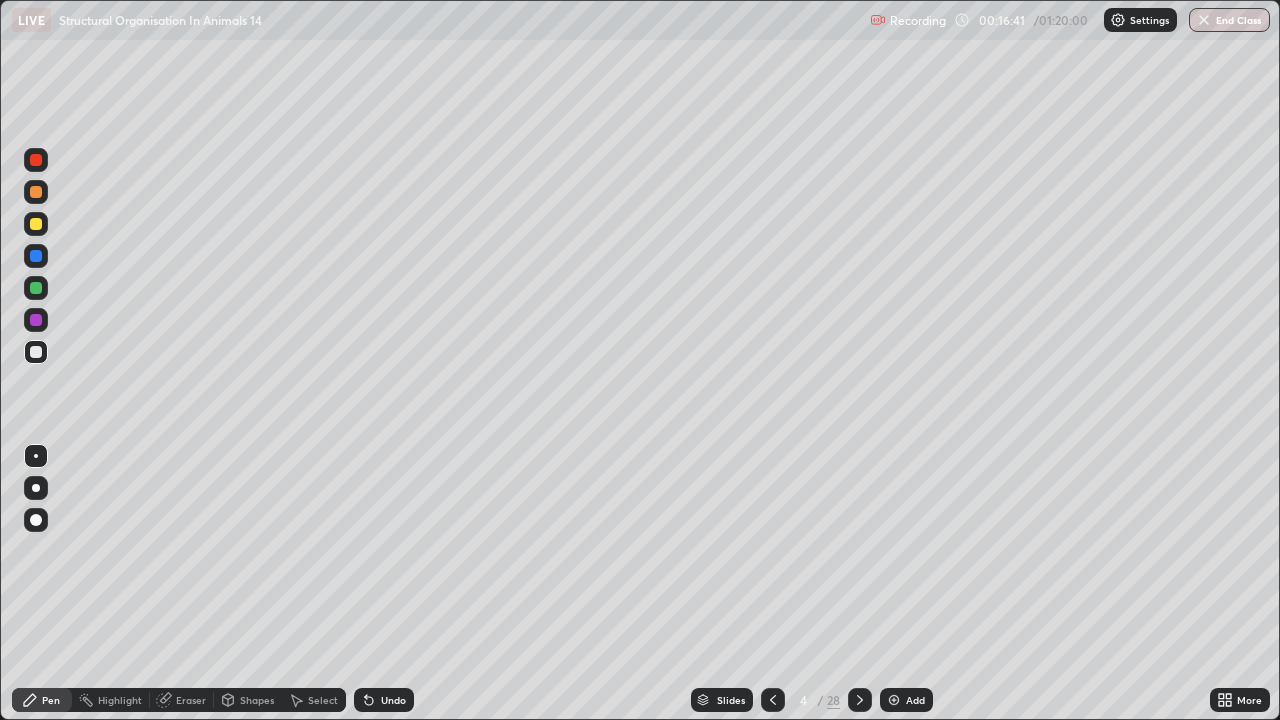 scroll, scrollTop: 99280, scrollLeft: 98720, axis: both 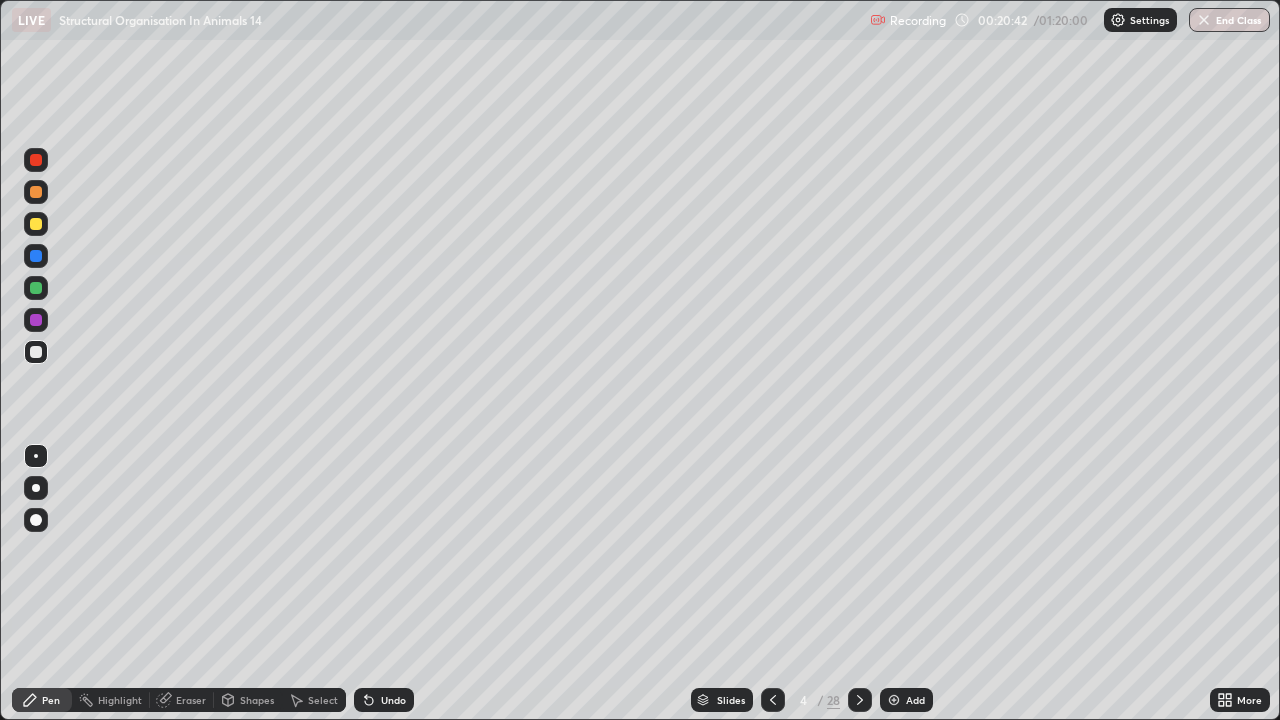 click at bounding box center (894, 700) 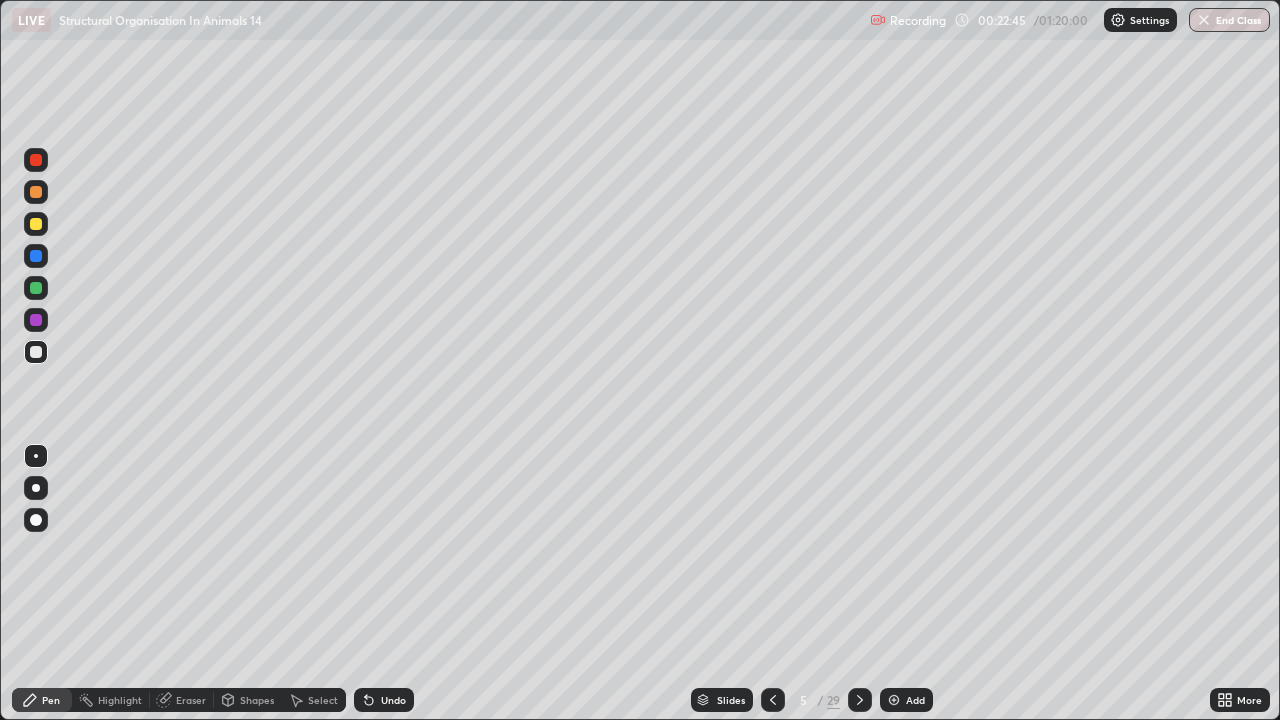 click on "Undo" at bounding box center (384, 700) 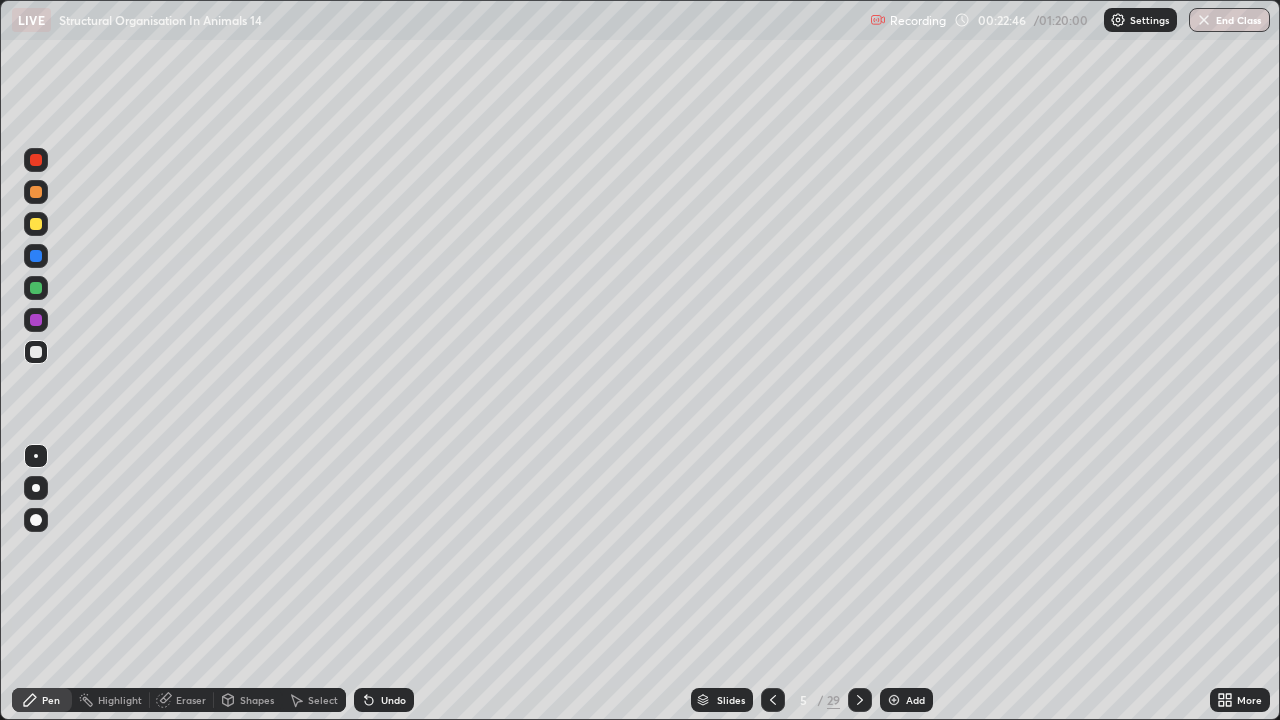 click on "Undo" at bounding box center [393, 700] 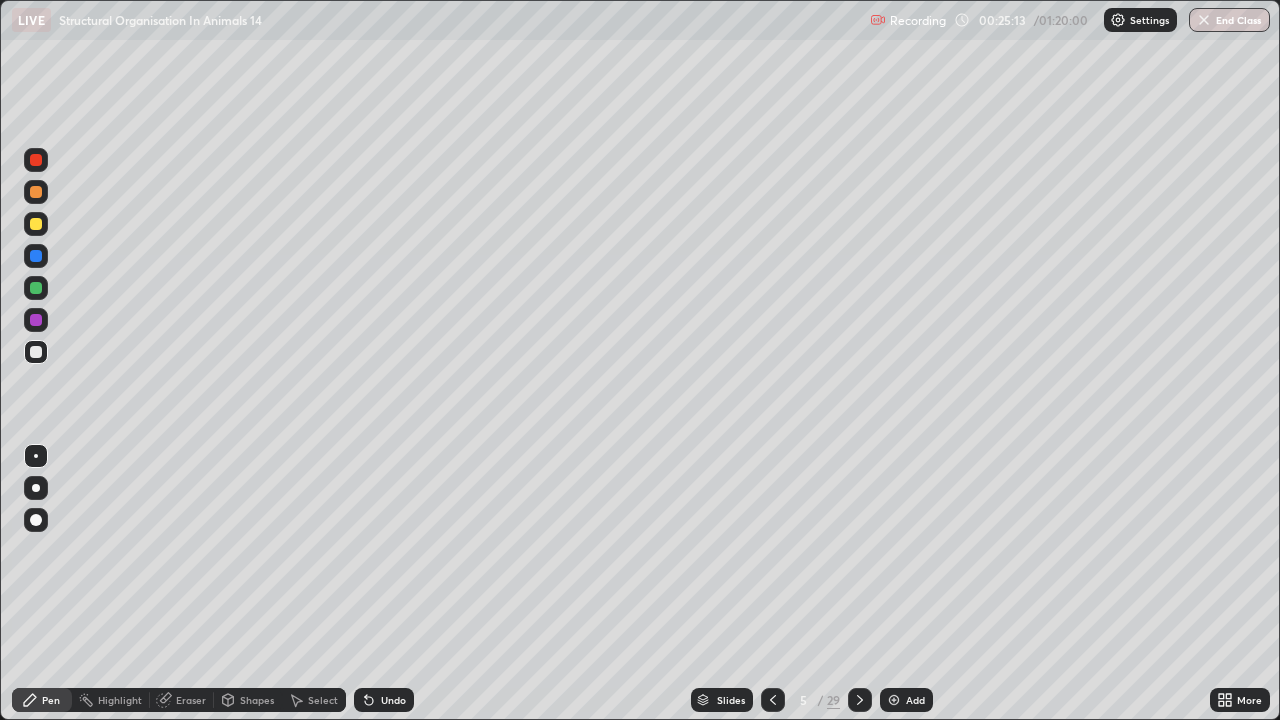 click on "Undo" at bounding box center [393, 700] 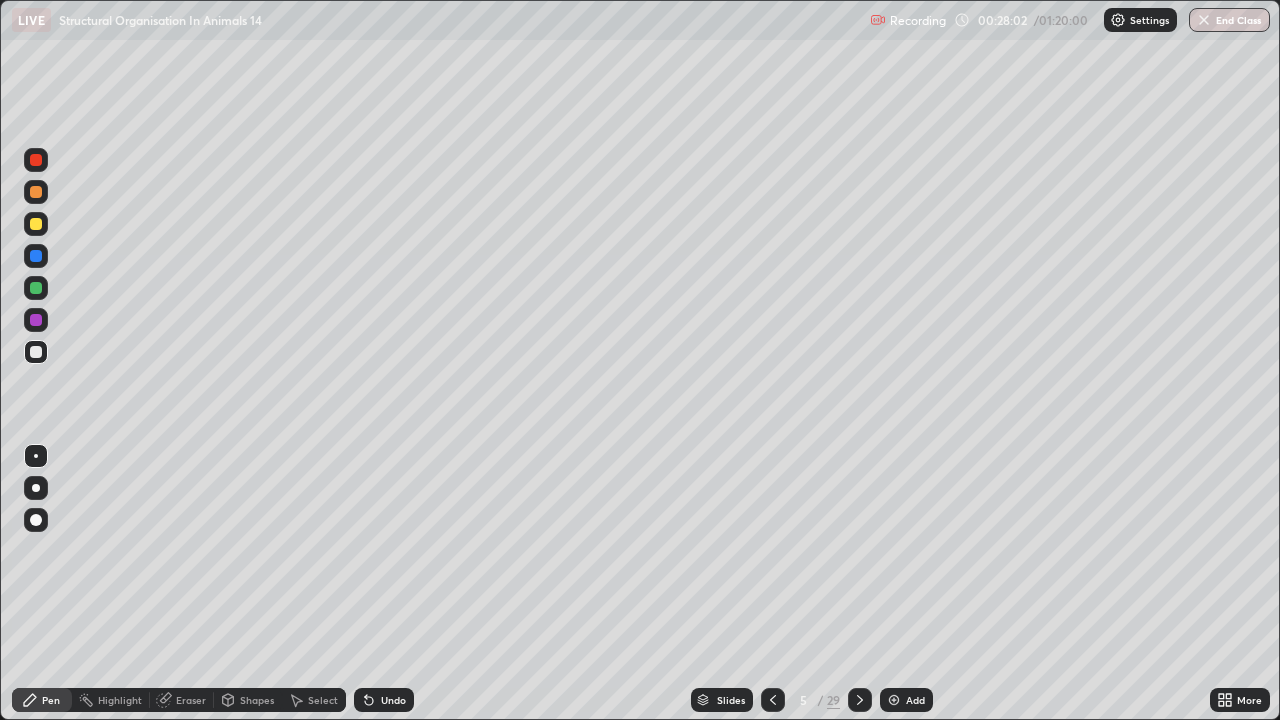 click on "Add" at bounding box center (915, 700) 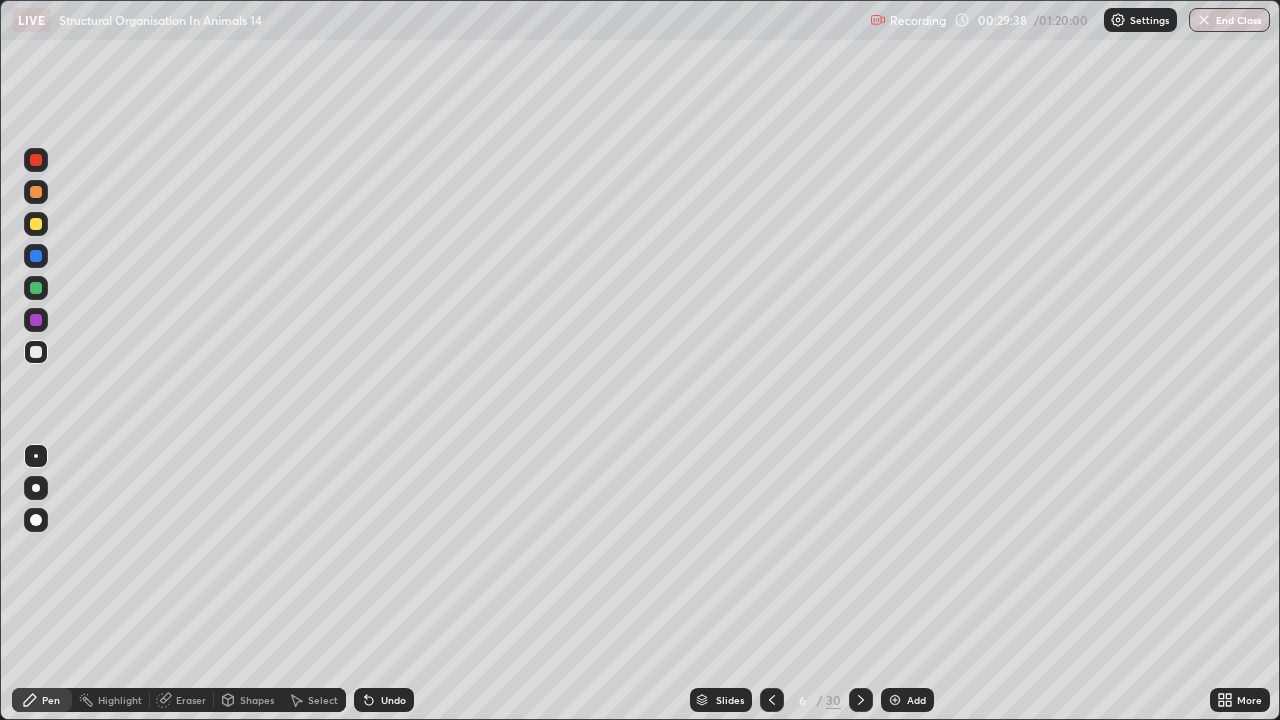 click on "Eraser" at bounding box center (191, 700) 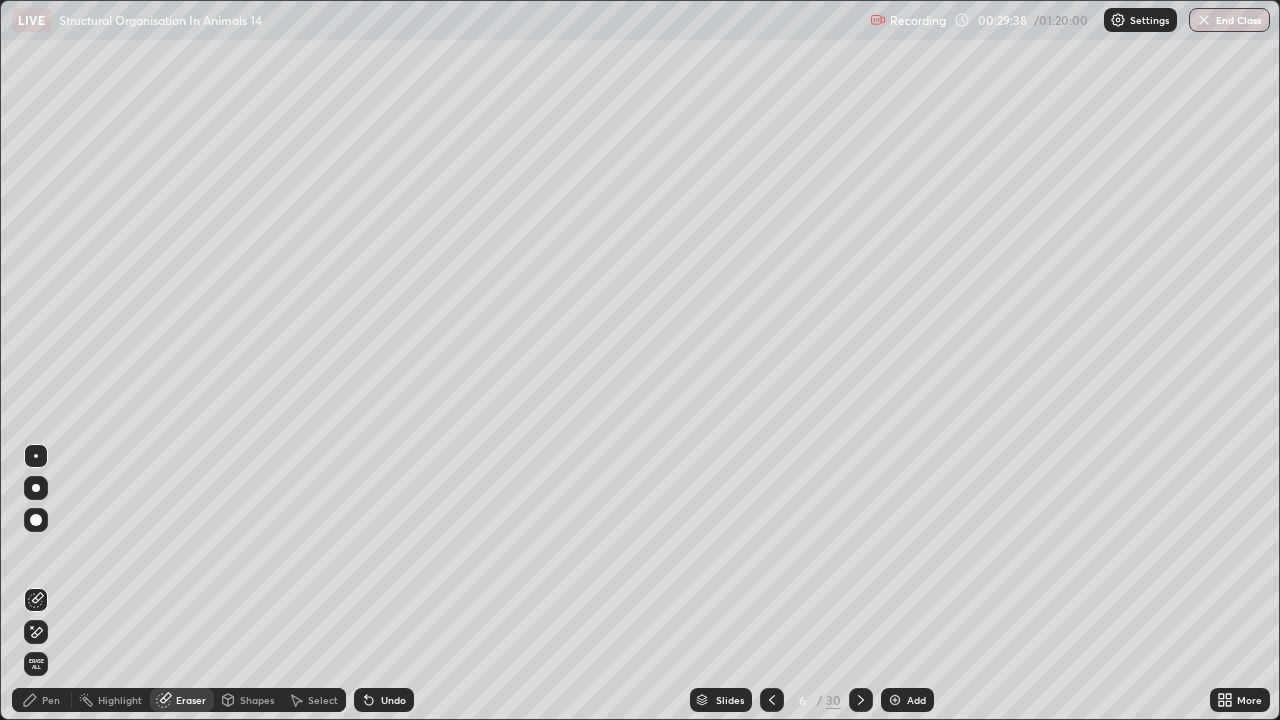 click on "Erase all" at bounding box center [36, 664] 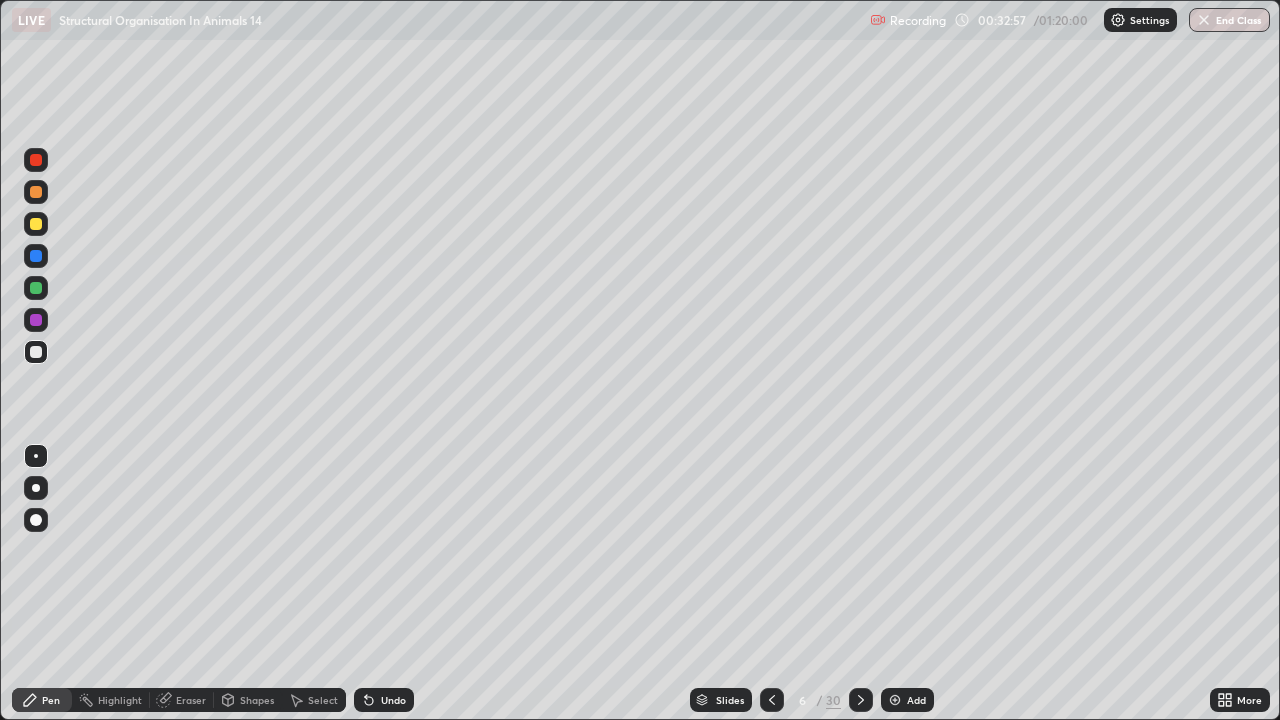 click on "Add" at bounding box center (907, 700) 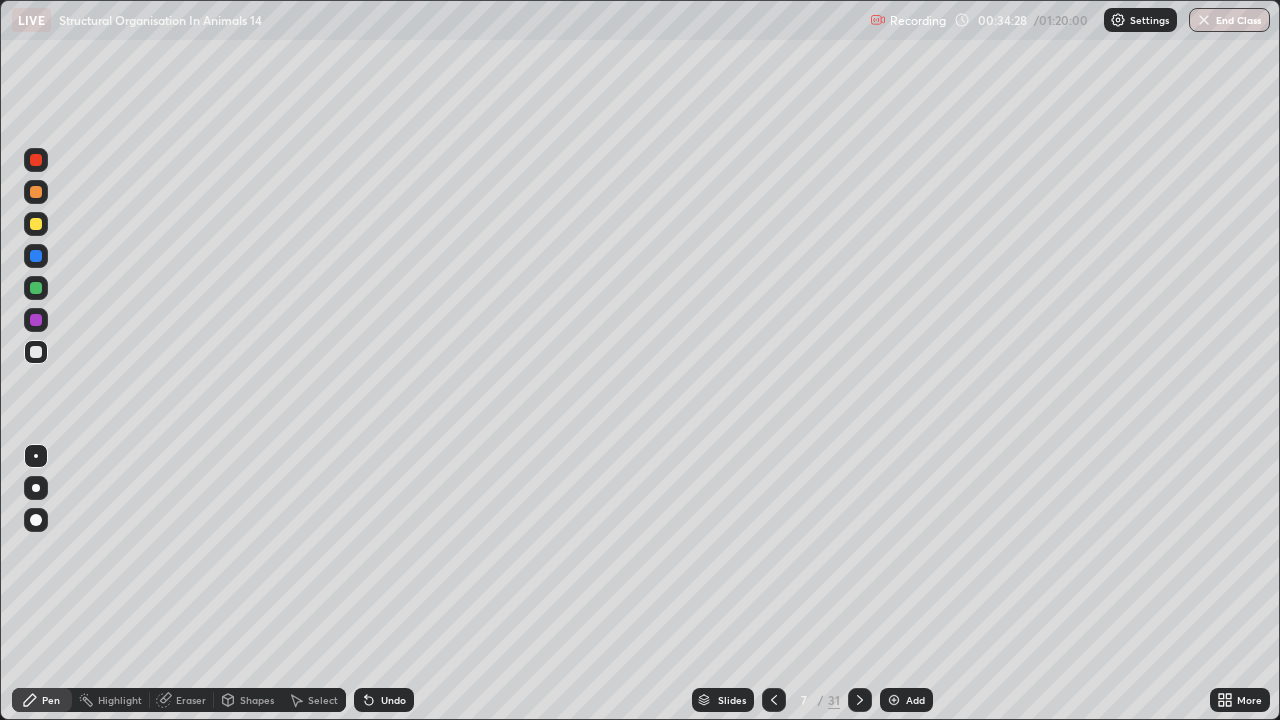 click at bounding box center (36, 224) 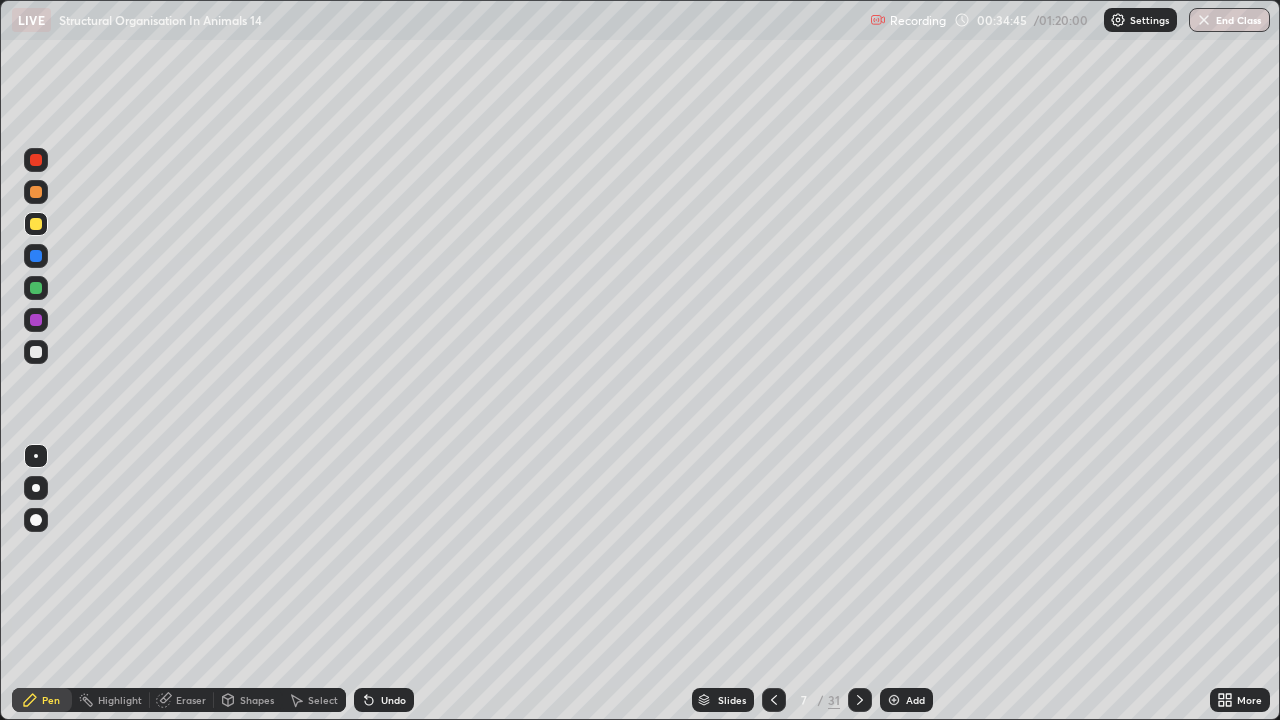 click at bounding box center [36, 352] 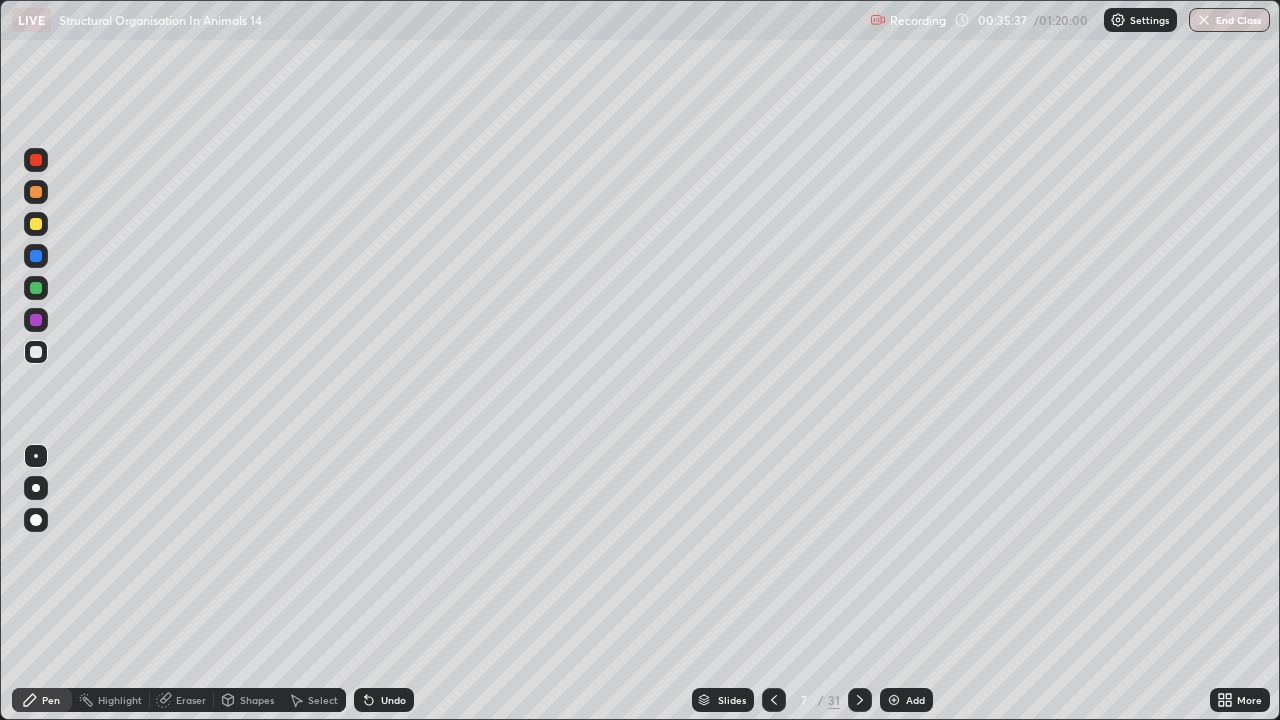 click 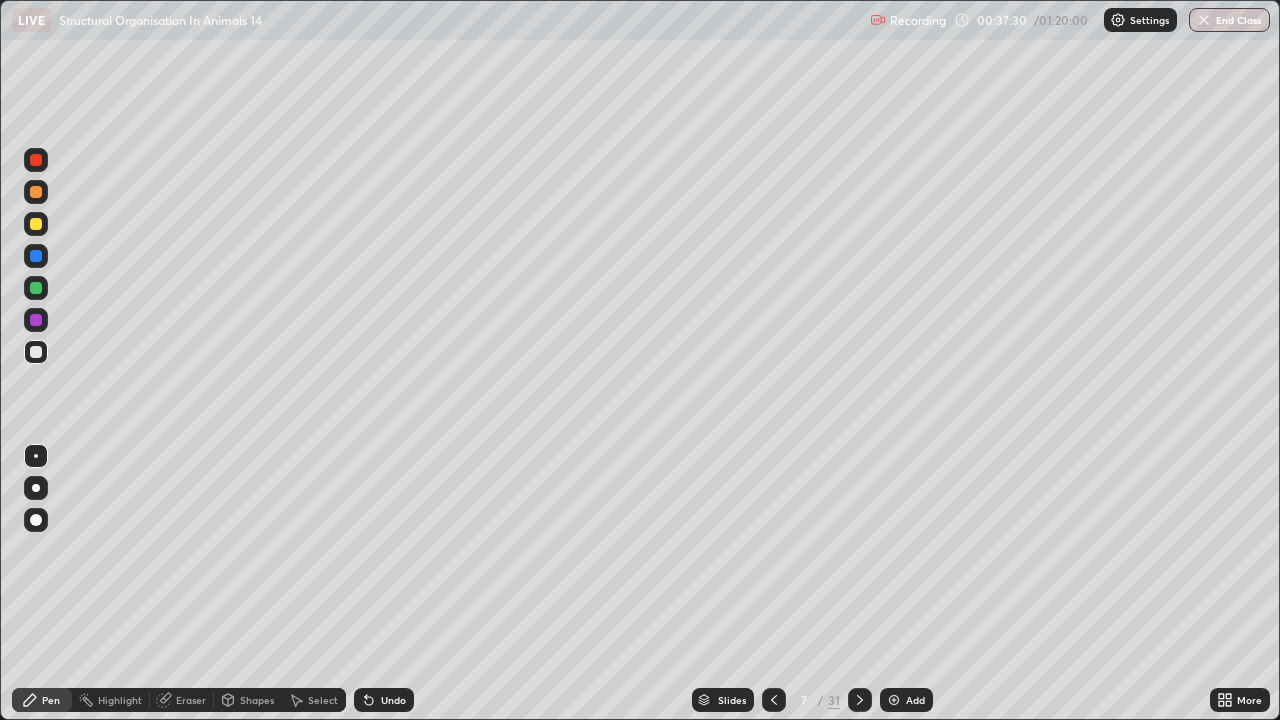 click at bounding box center (894, 700) 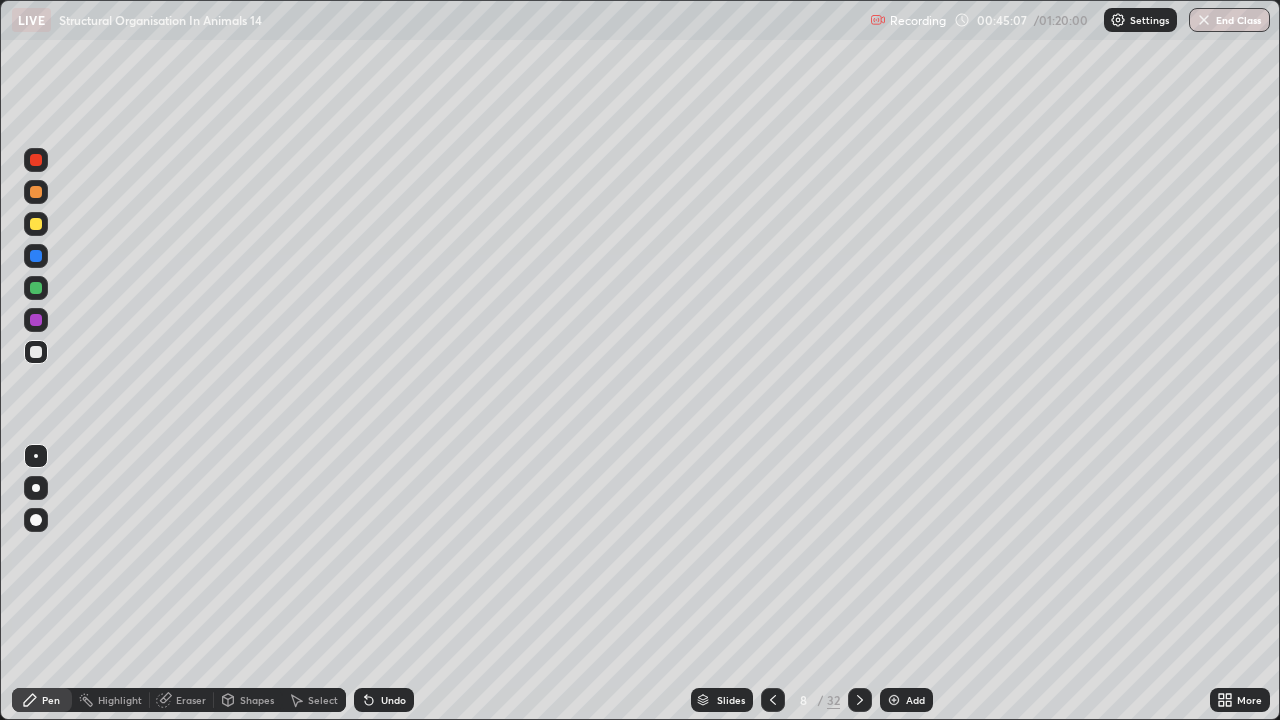 click at bounding box center (894, 700) 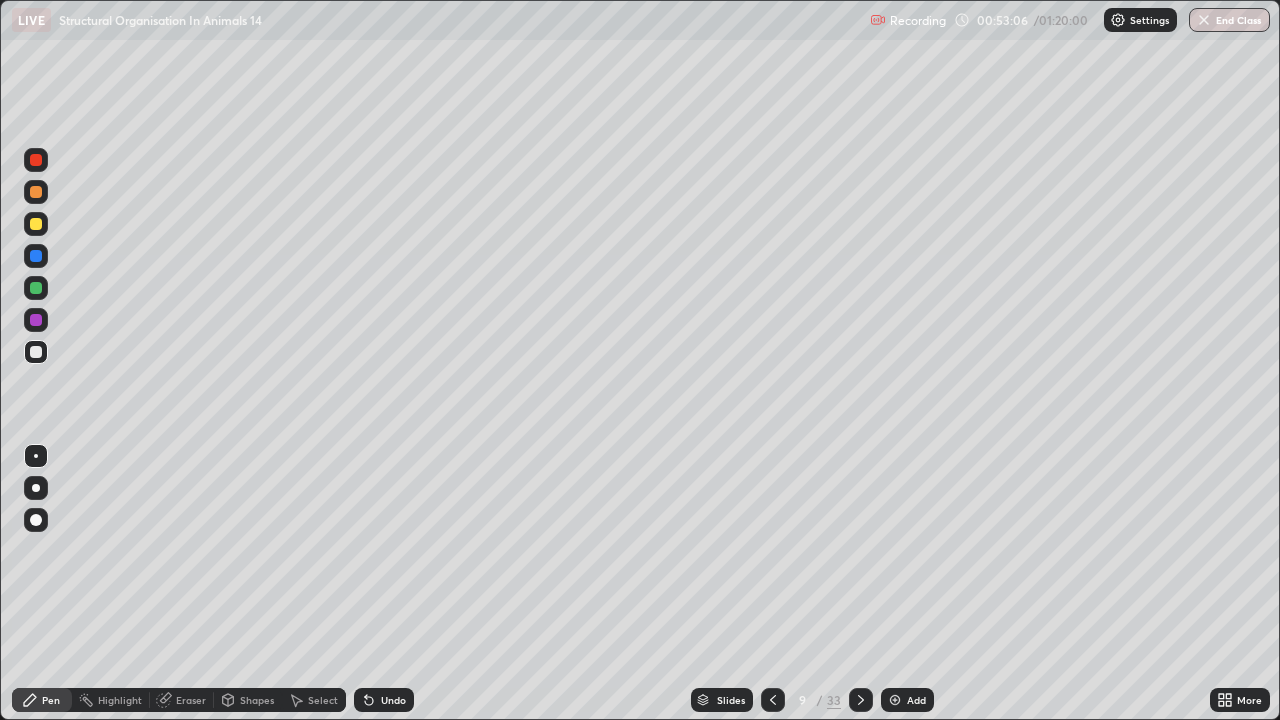 click 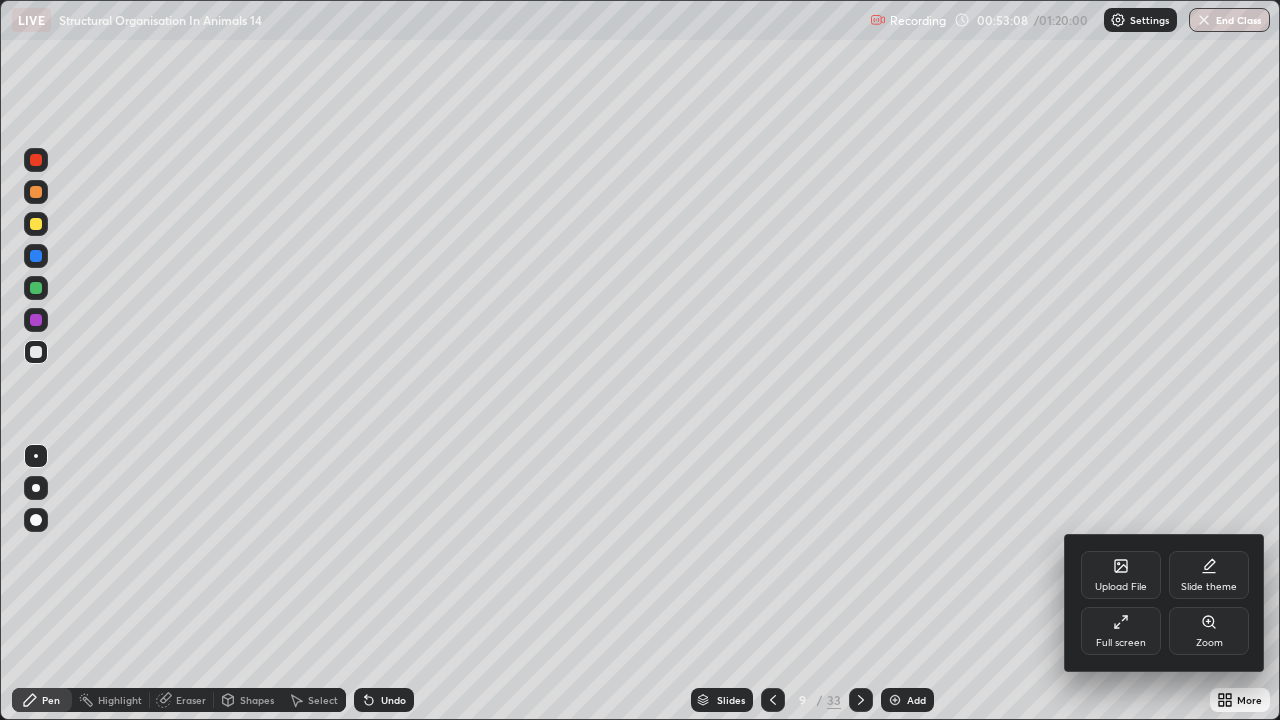 click at bounding box center [640, 360] 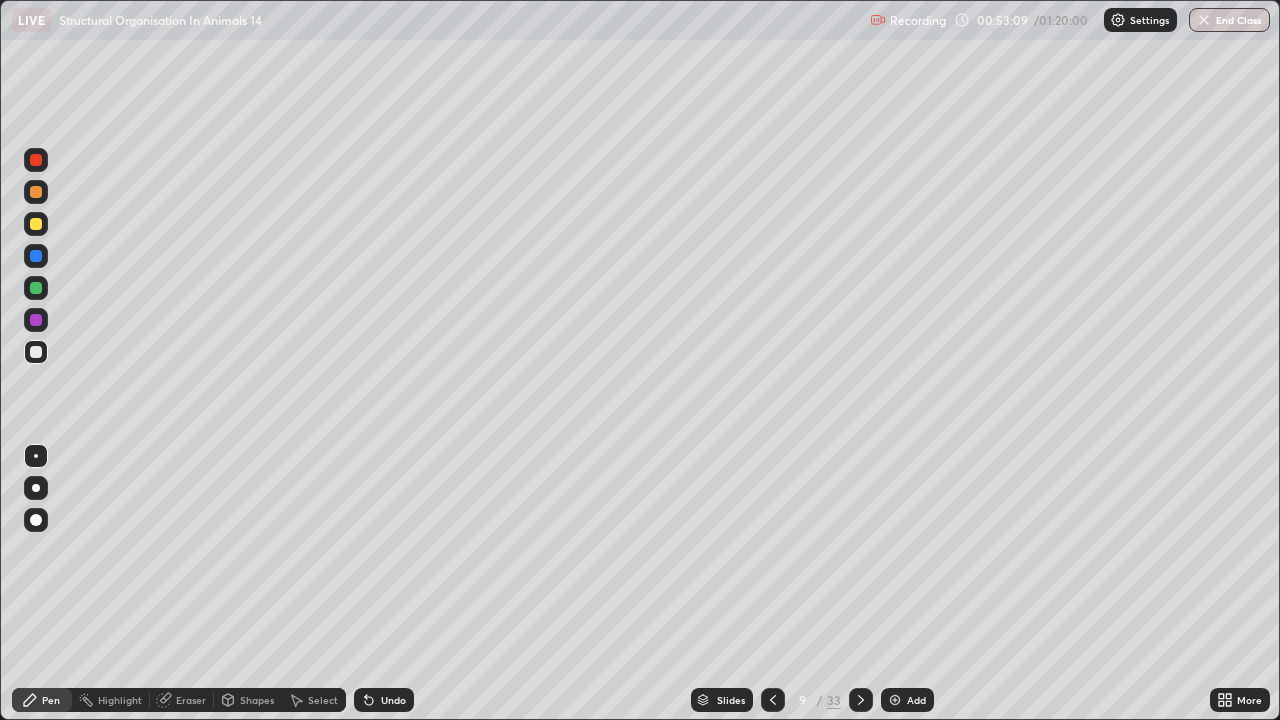 click on "/" at bounding box center (820, 700) 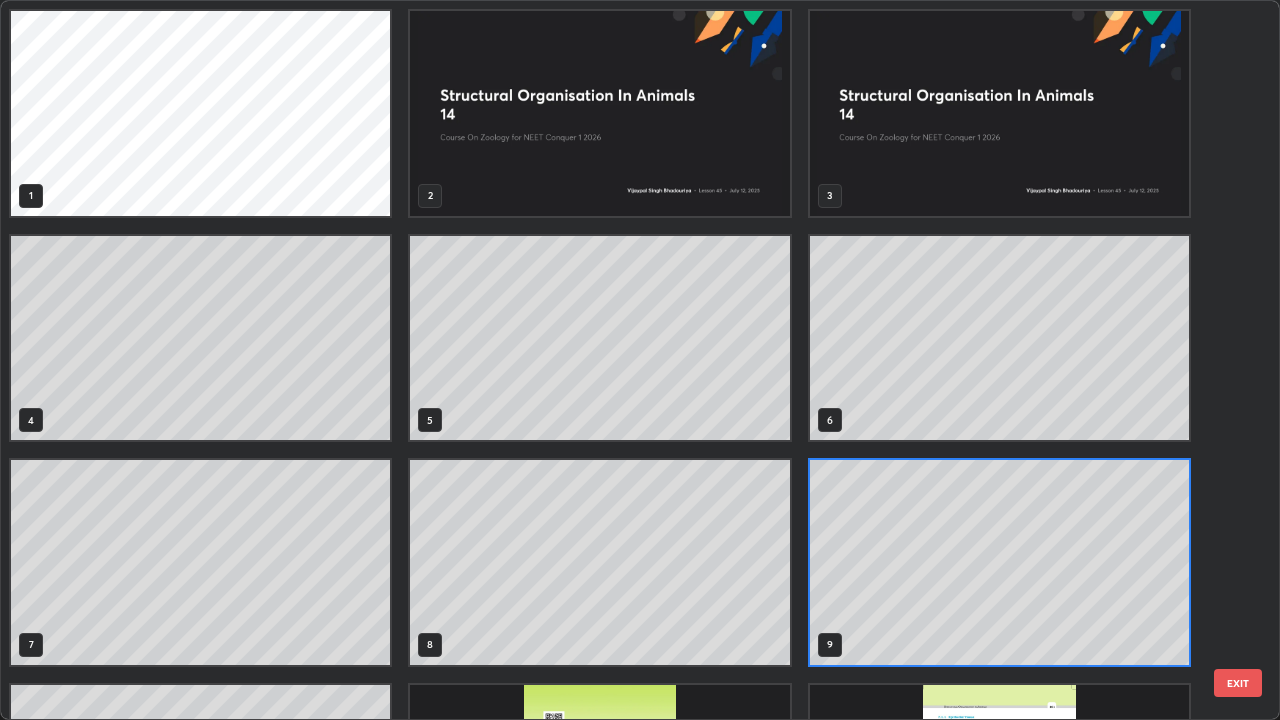 scroll, scrollTop: 7, scrollLeft: 11, axis: both 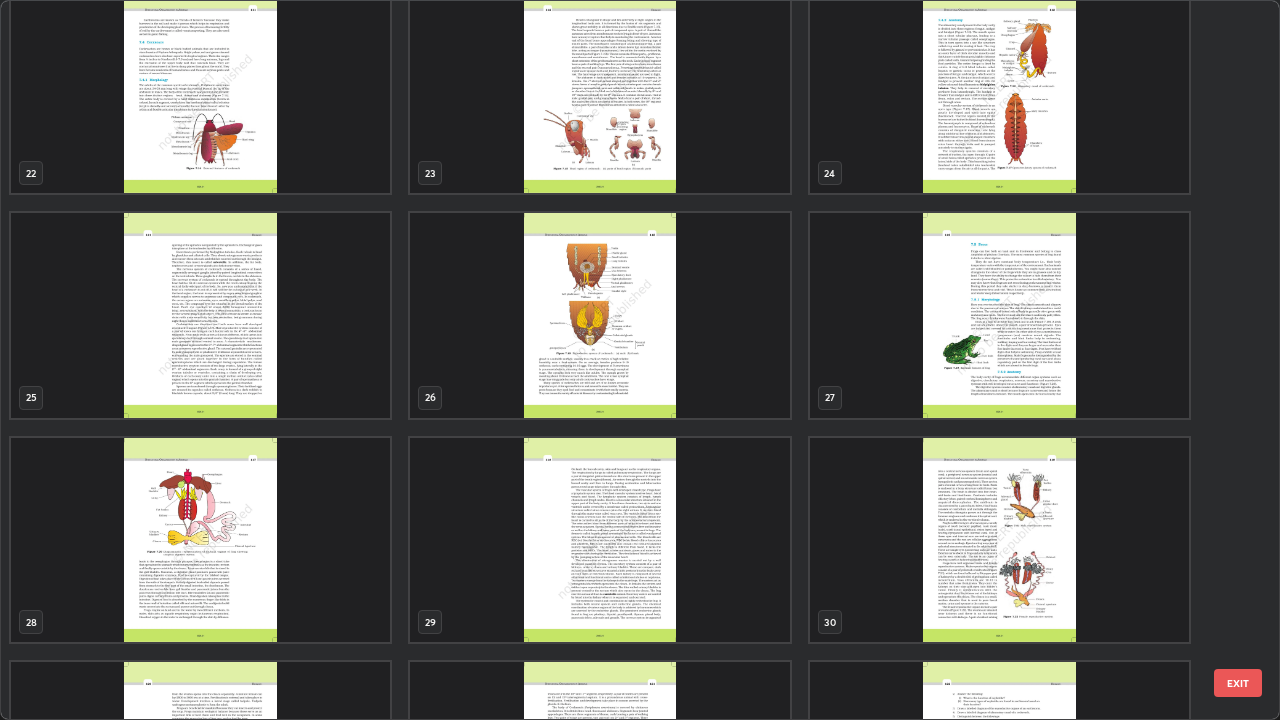 click at bounding box center (999, 315) 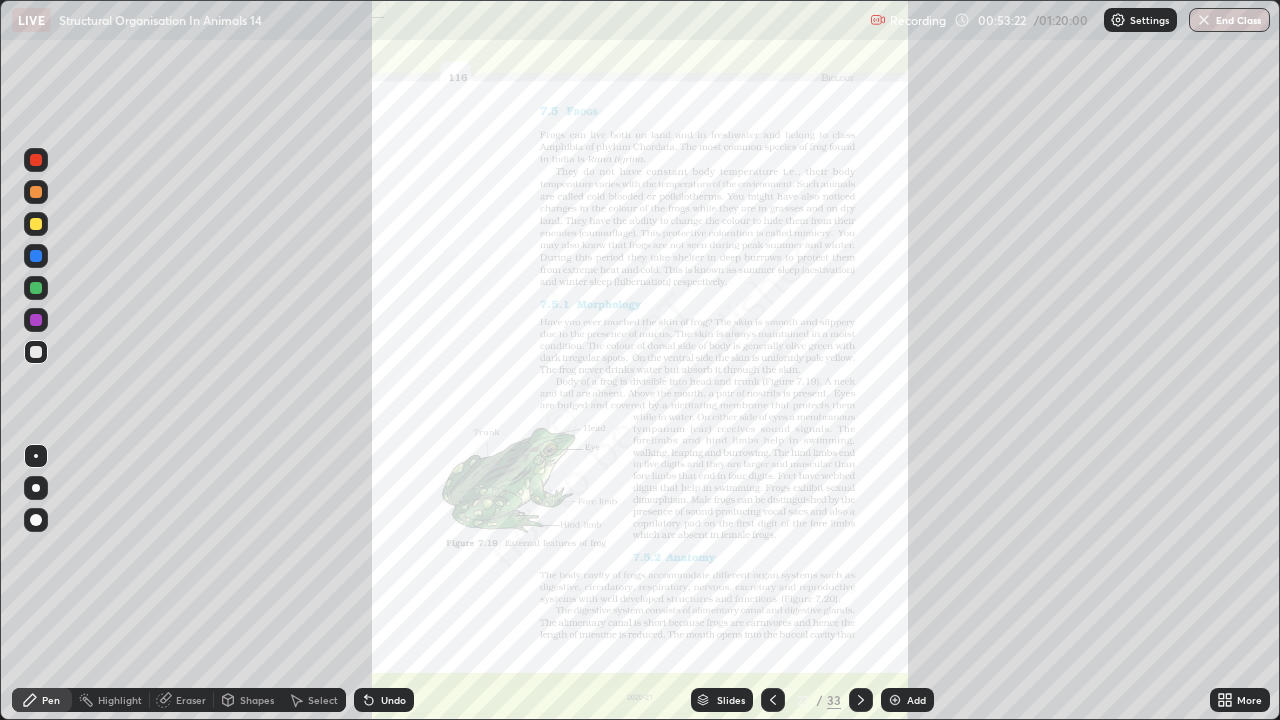 click 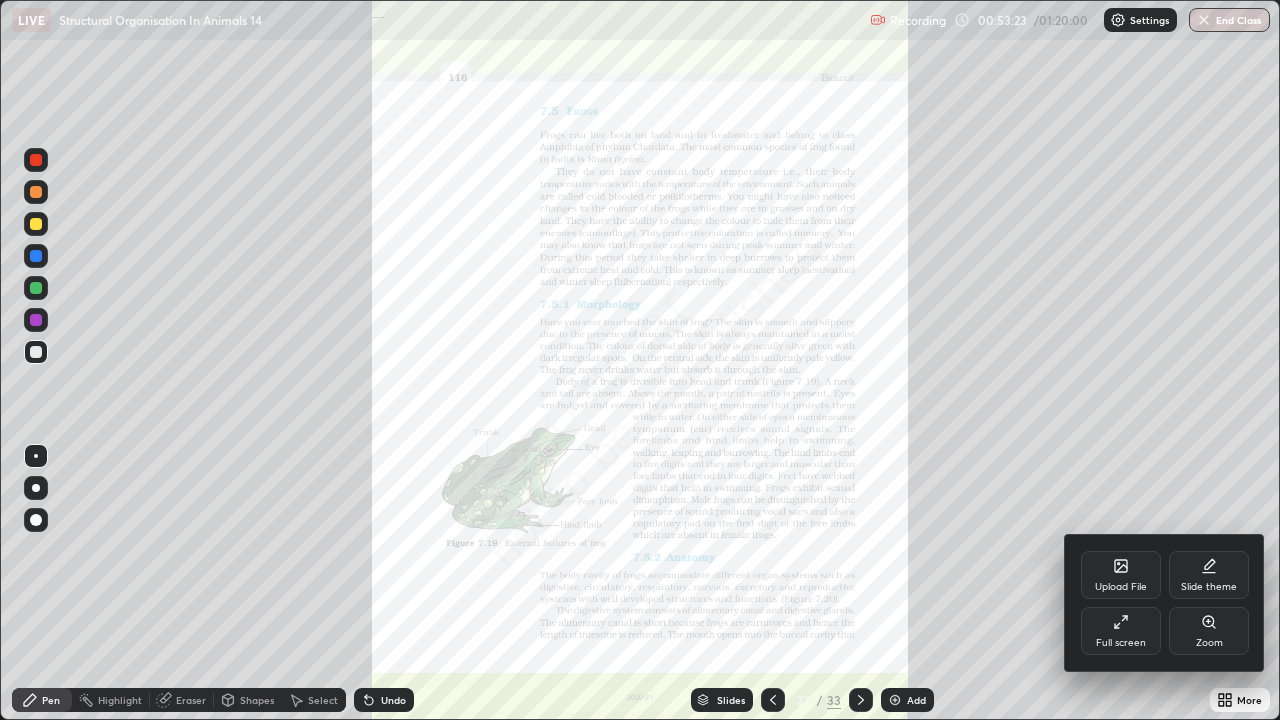 click on "Zoom" at bounding box center (1209, 631) 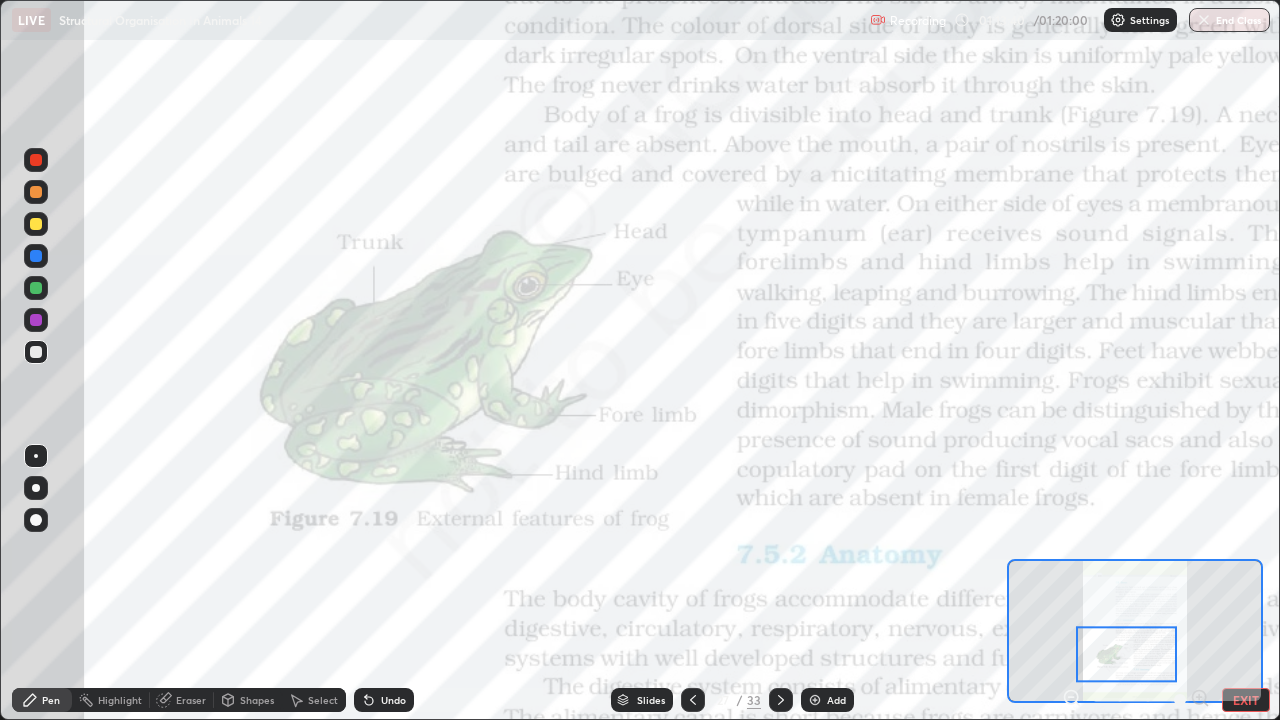 click on "End Class" at bounding box center [1229, 20] 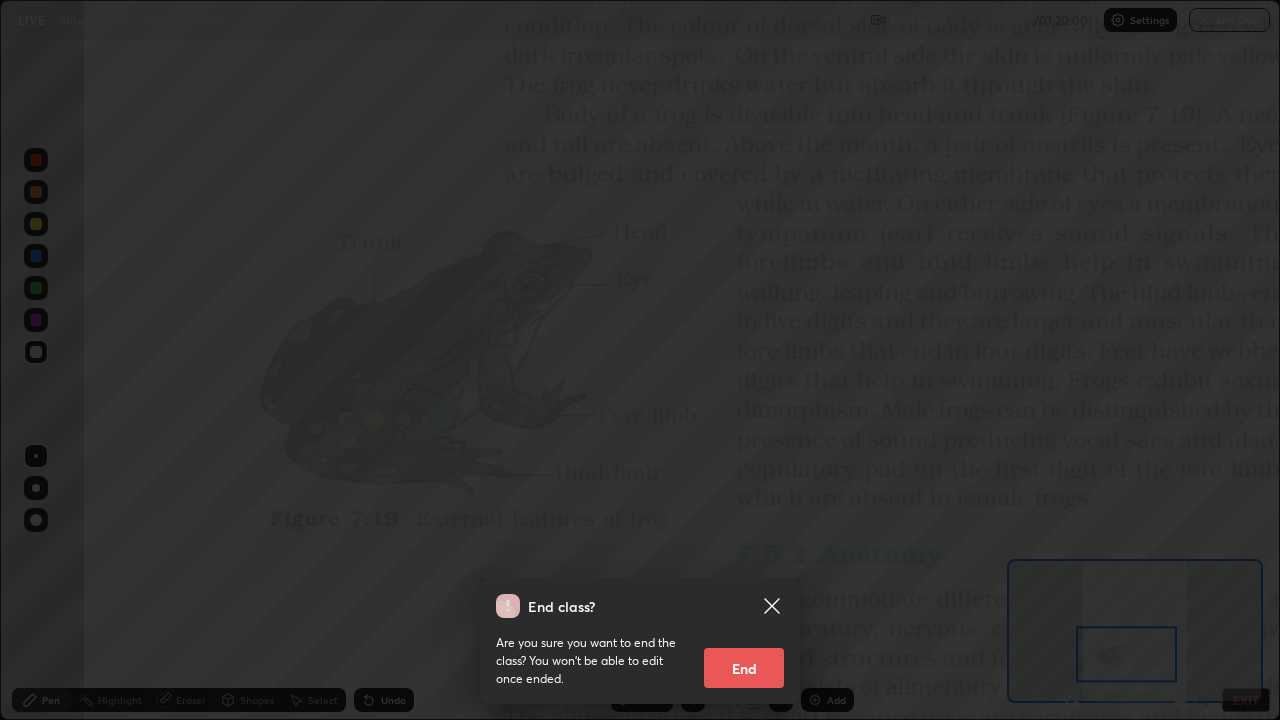click on "End" at bounding box center [744, 668] 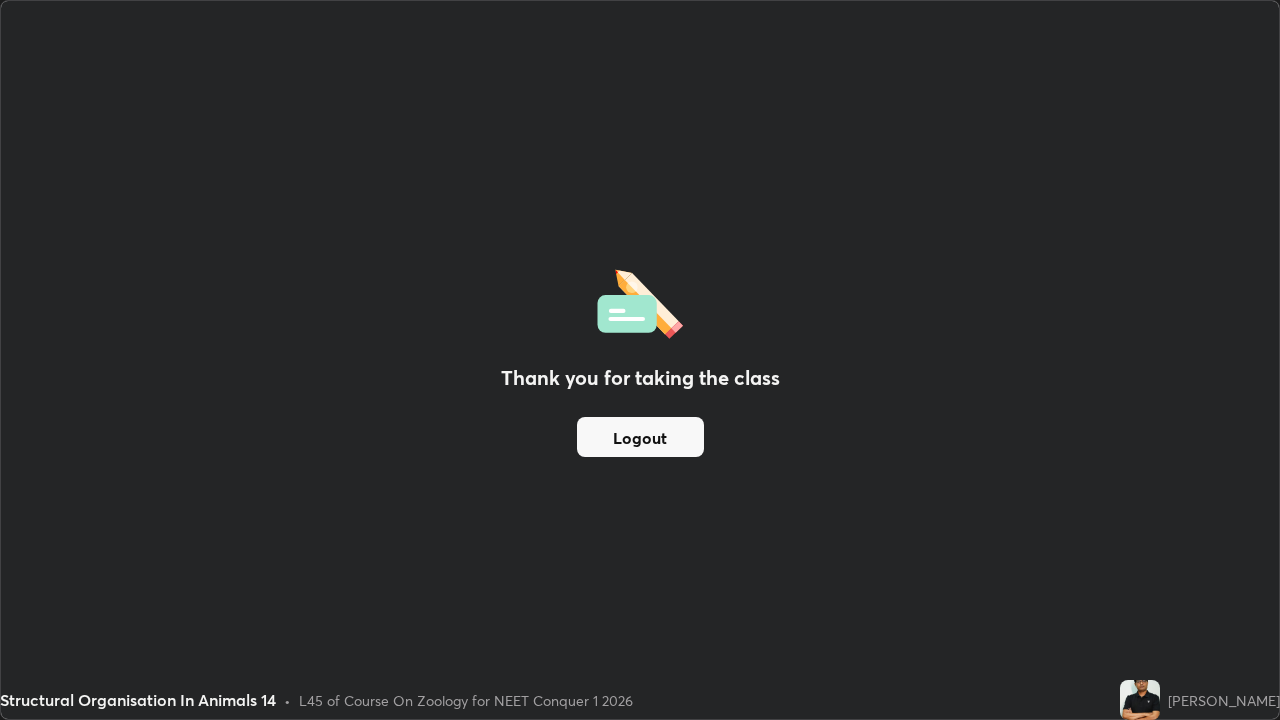 click on "Logout" at bounding box center [640, 437] 